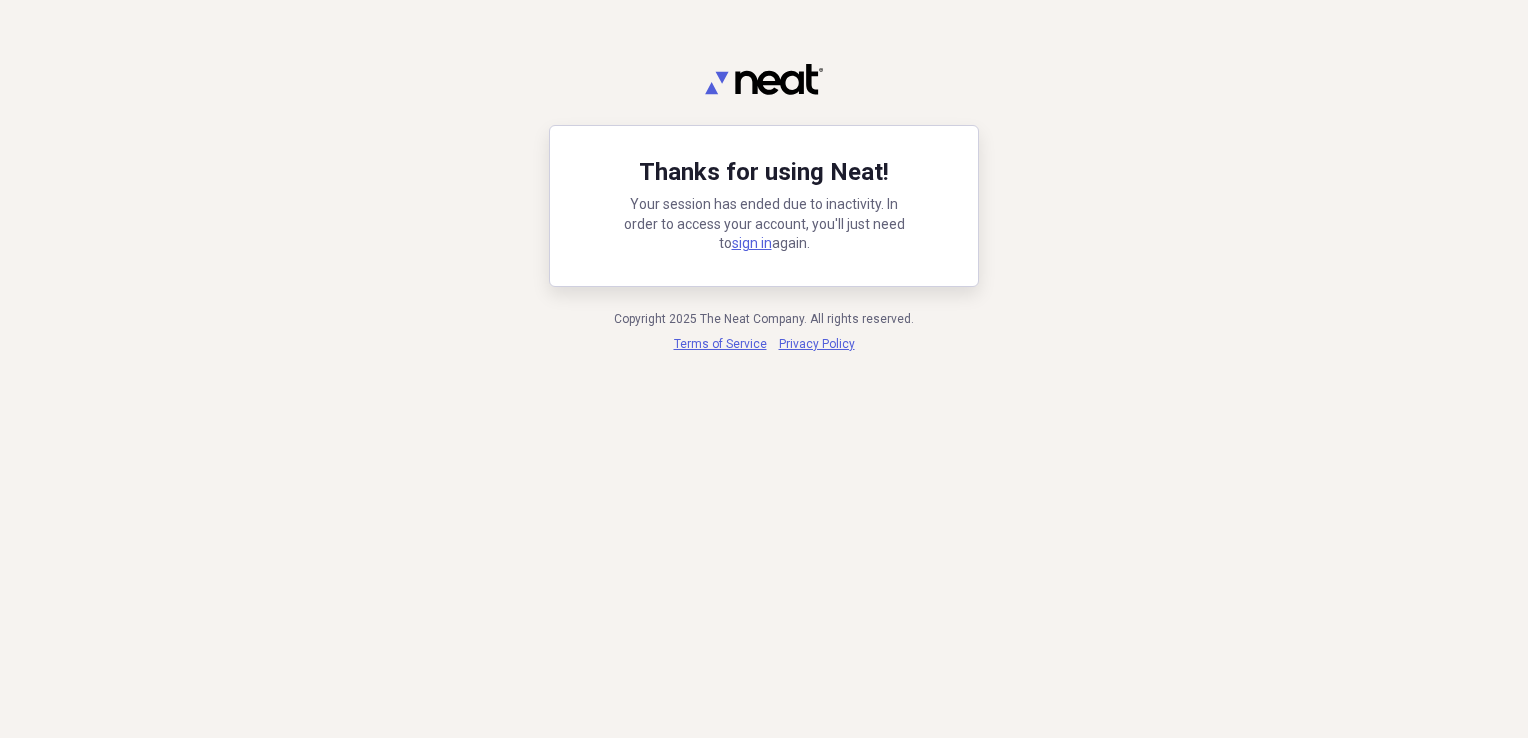 scroll, scrollTop: 0, scrollLeft: 0, axis: both 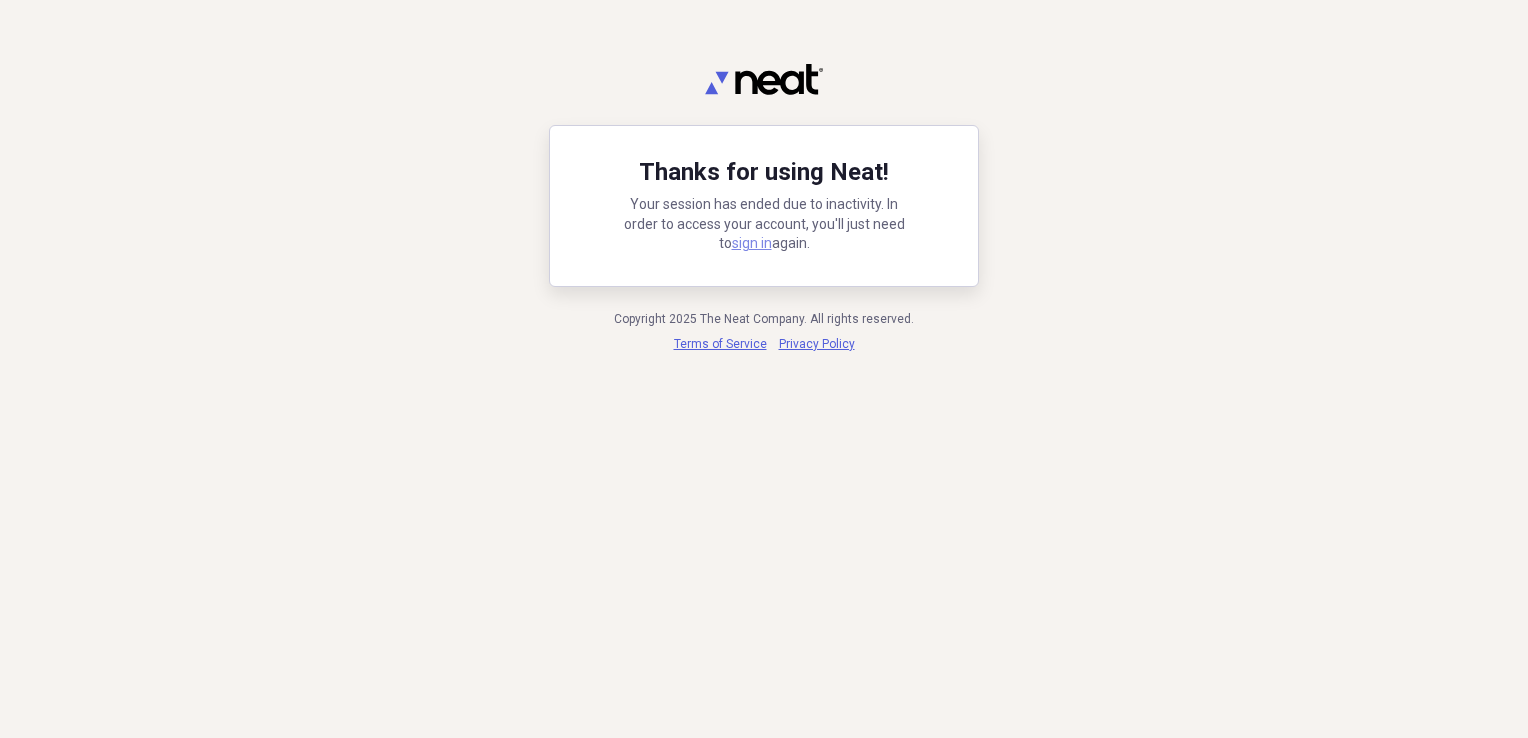 click on "sign in" at bounding box center [752, 243] 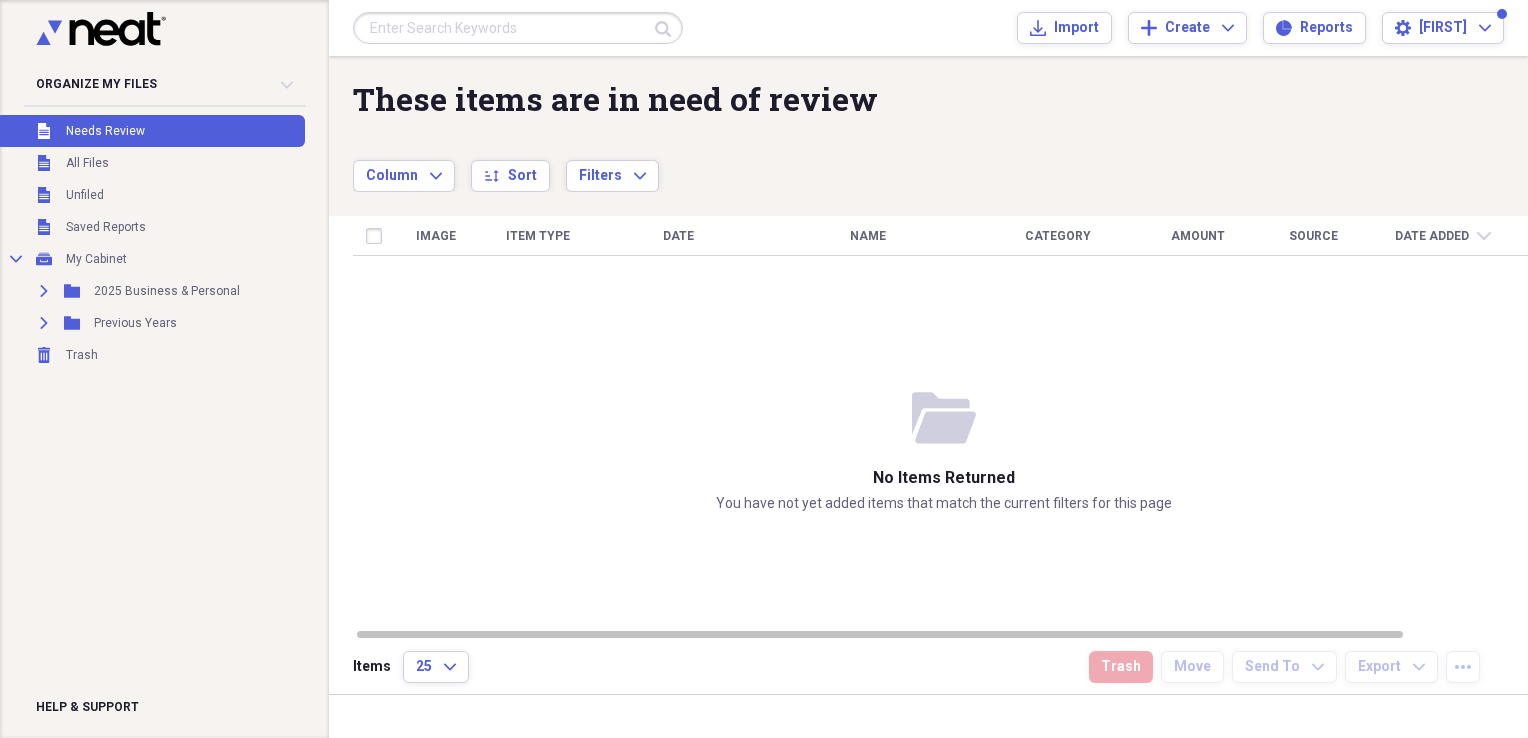 scroll, scrollTop: 0, scrollLeft: 0, axis: both 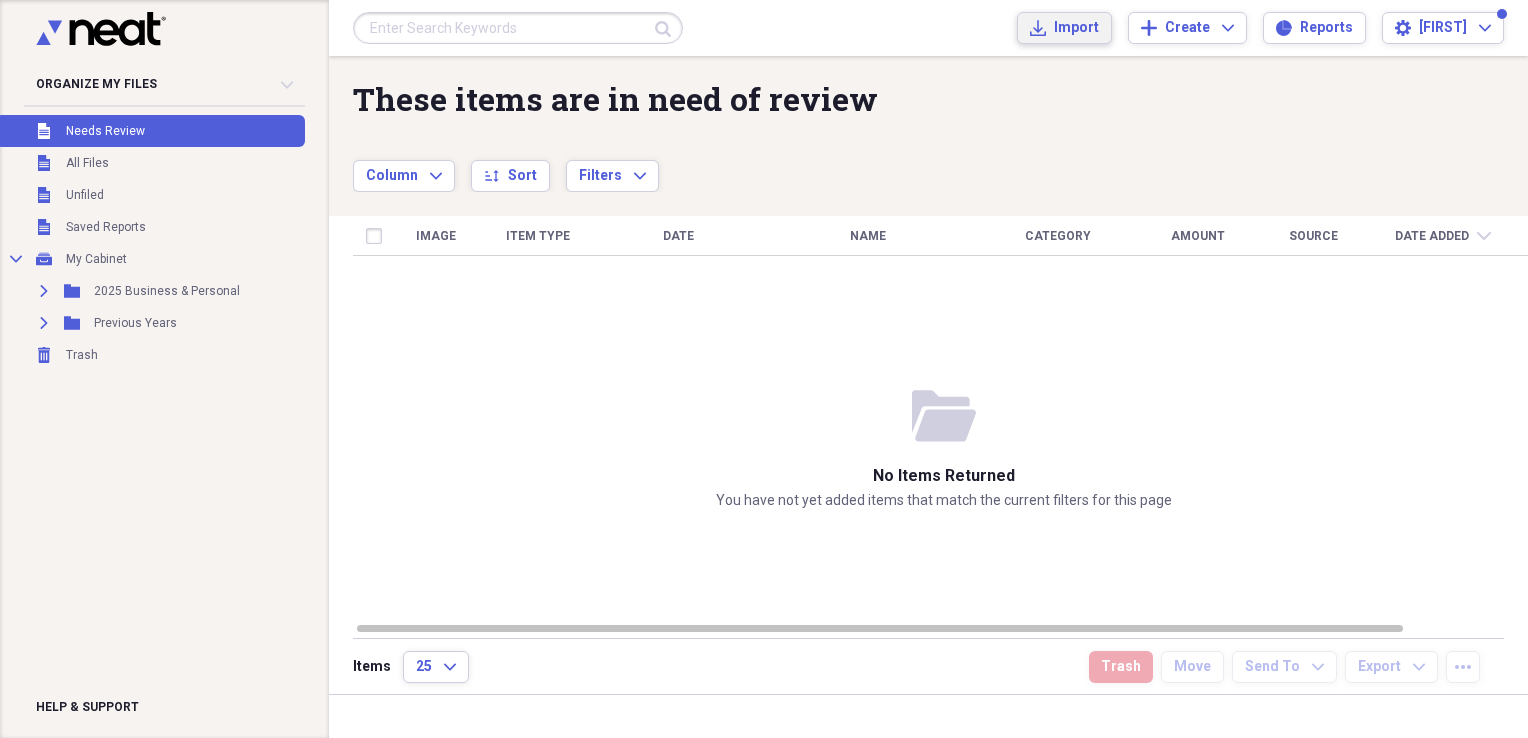 click on "Import" at bounding box center (1076, 28) 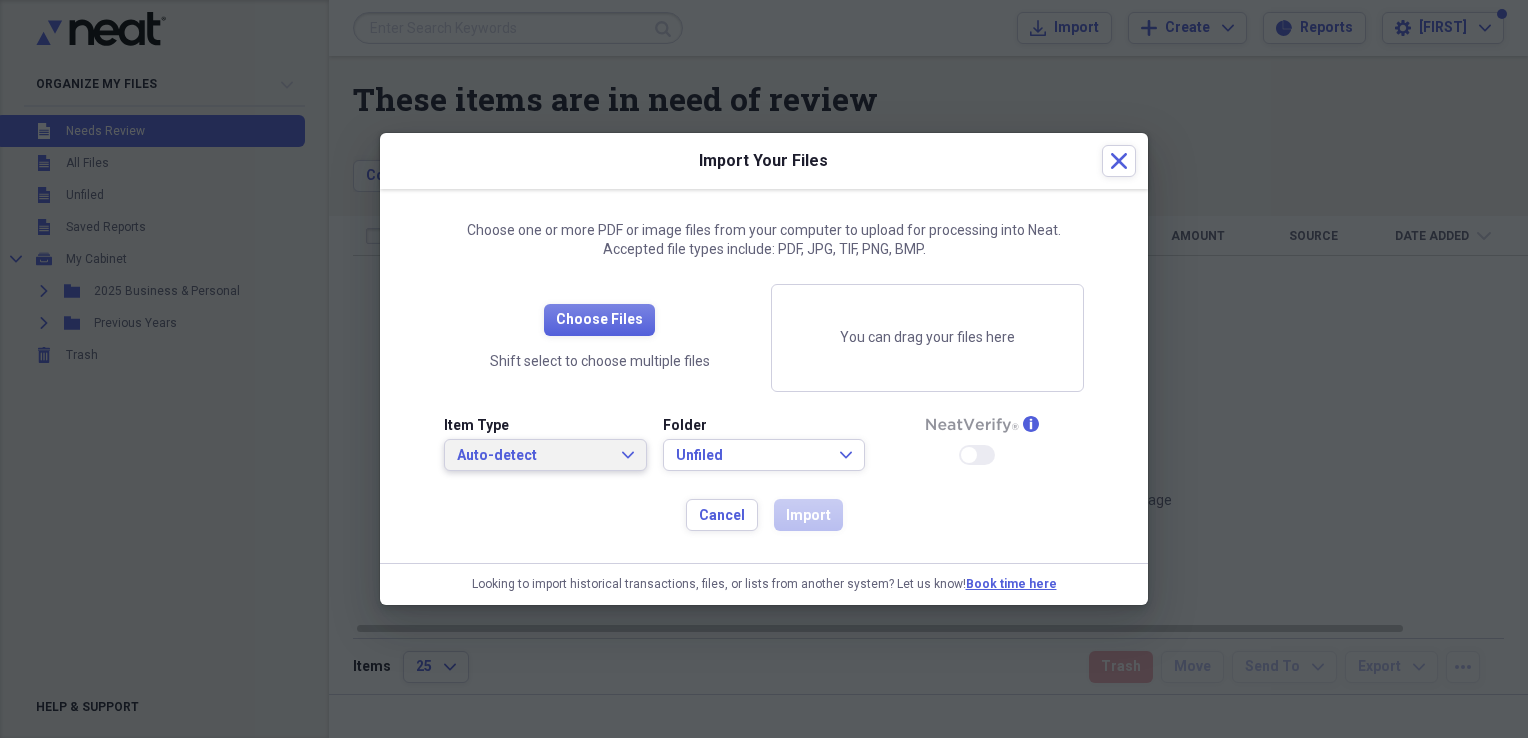 click on "Auto-detect Expand" at bounding box center (545, 455) 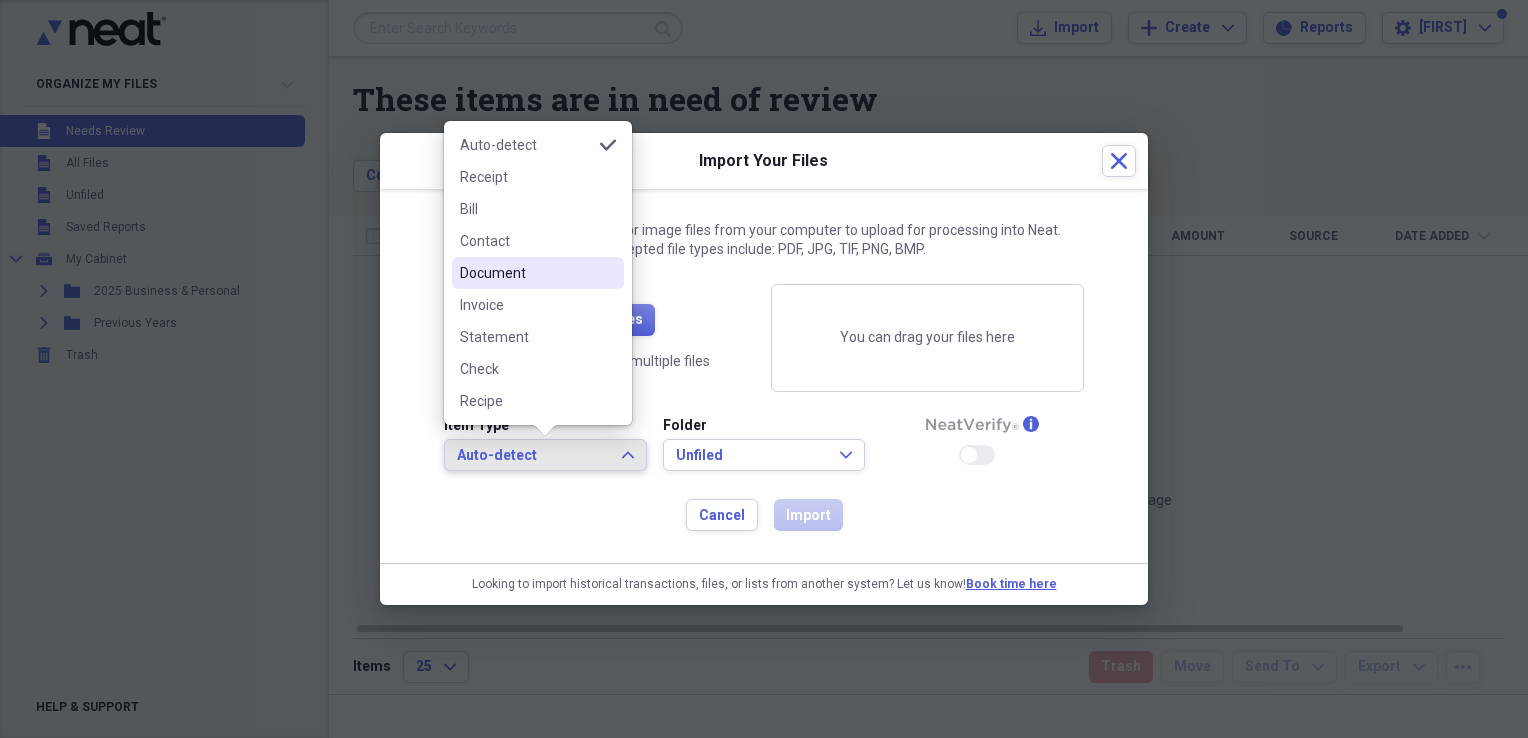 click on "Document" at bounding box center (526, 273) 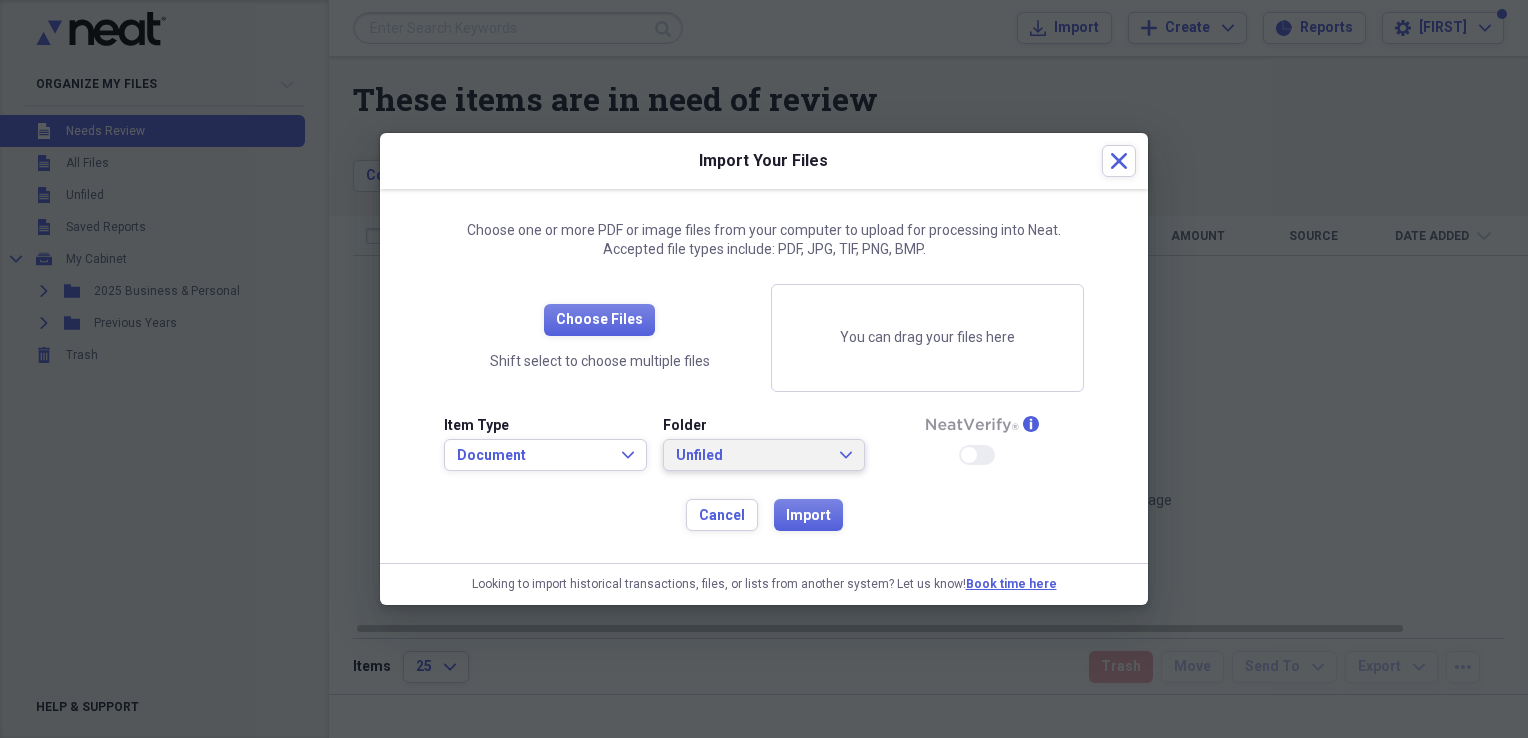 click on "Unfiled" at bounding box center (752, 456) 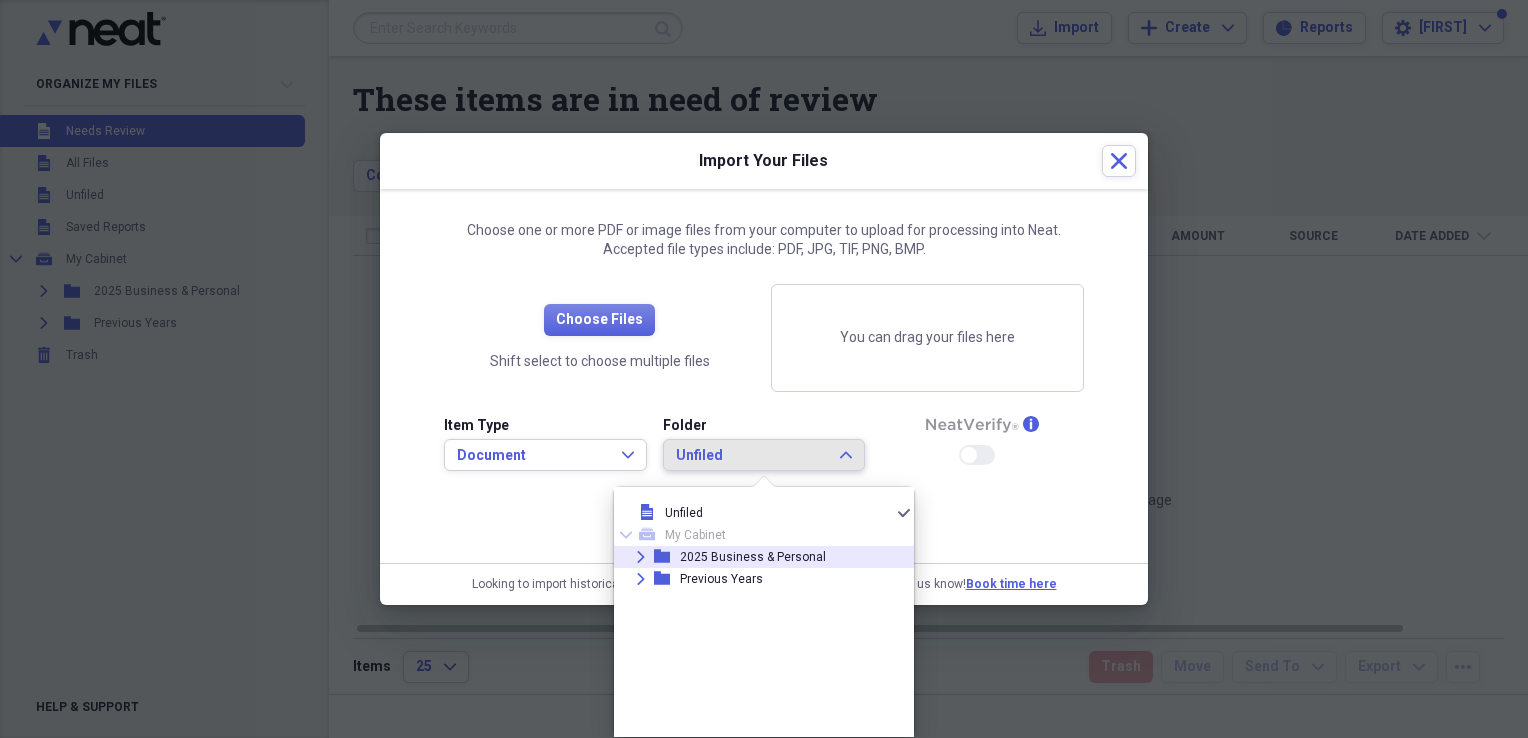 click on "Expand" 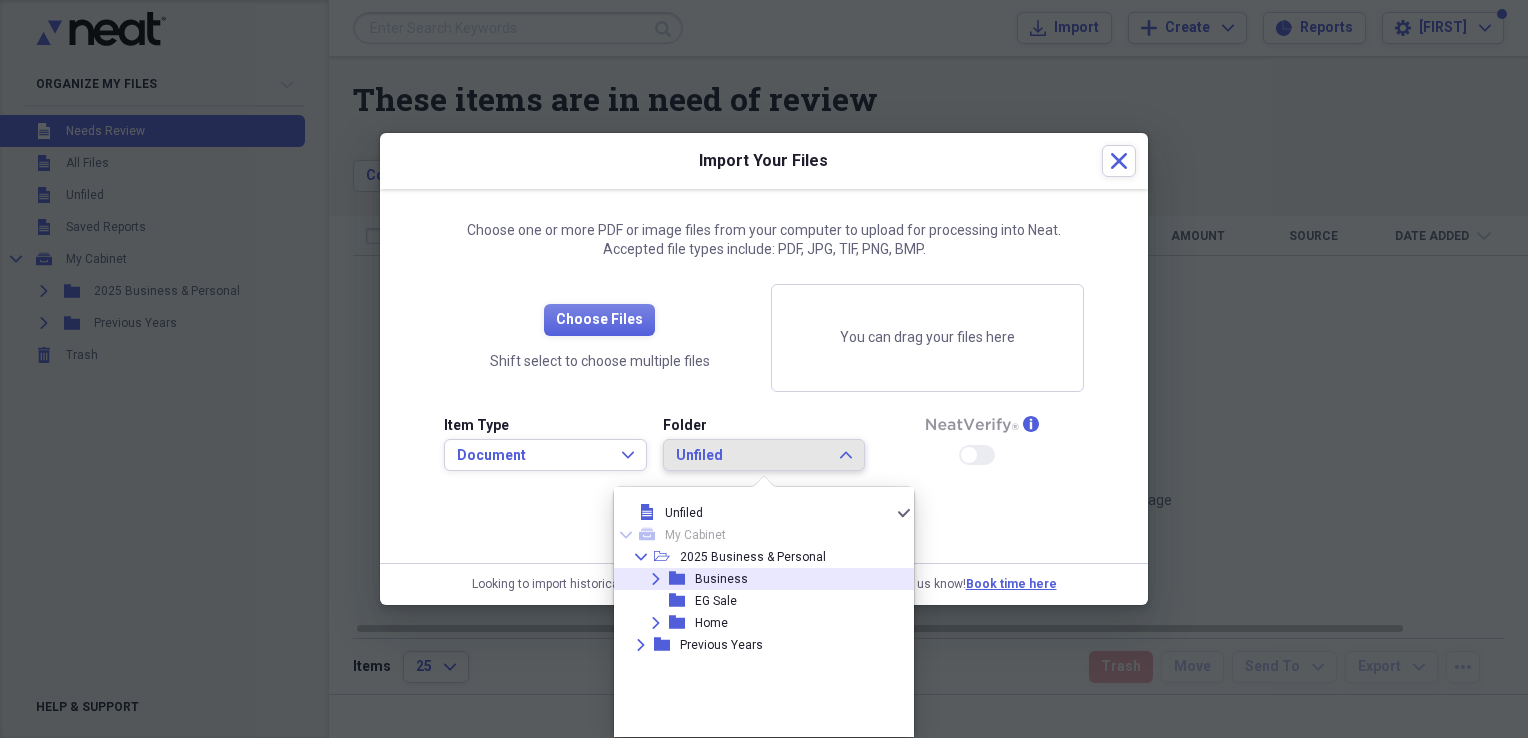 click on "Expand" at bounding box center [656, 579] 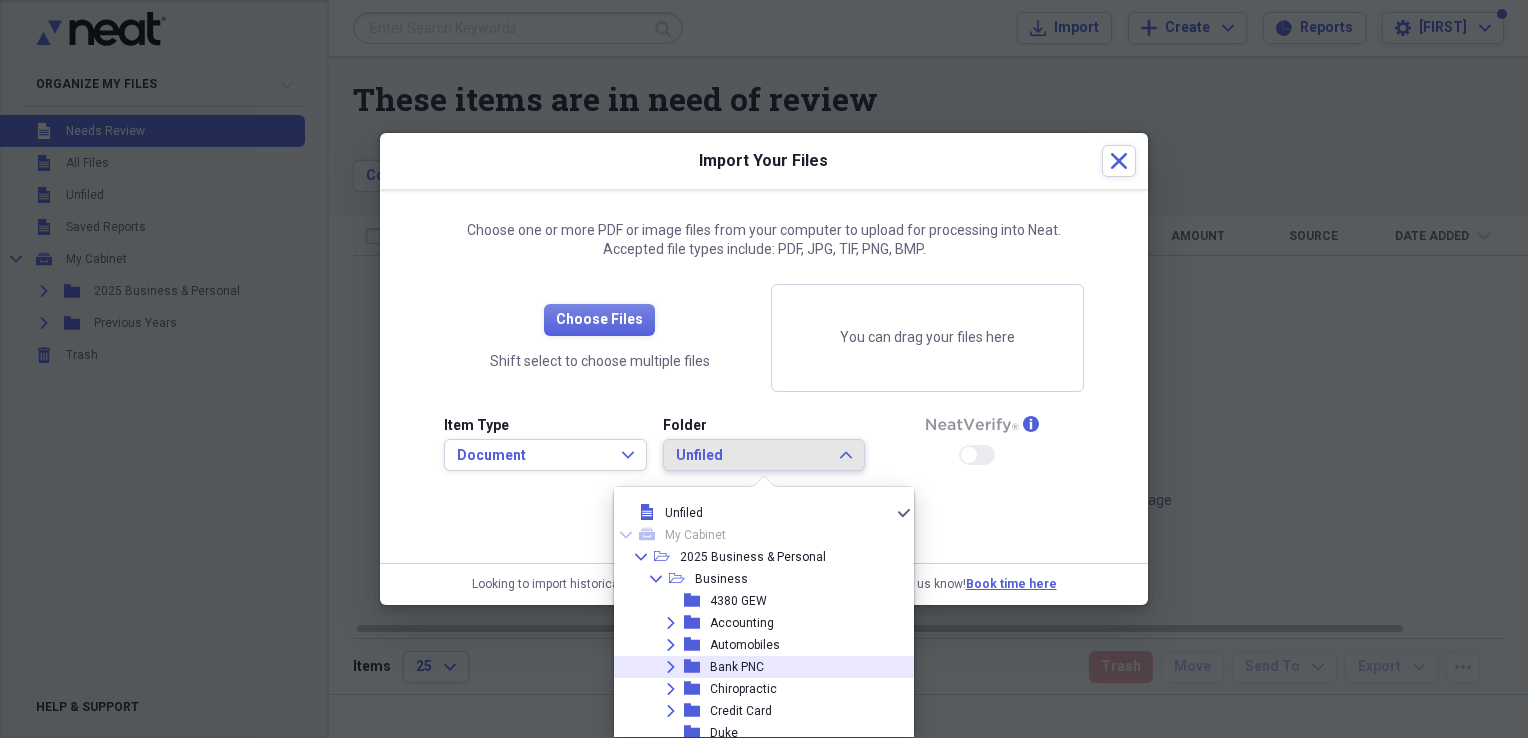 click 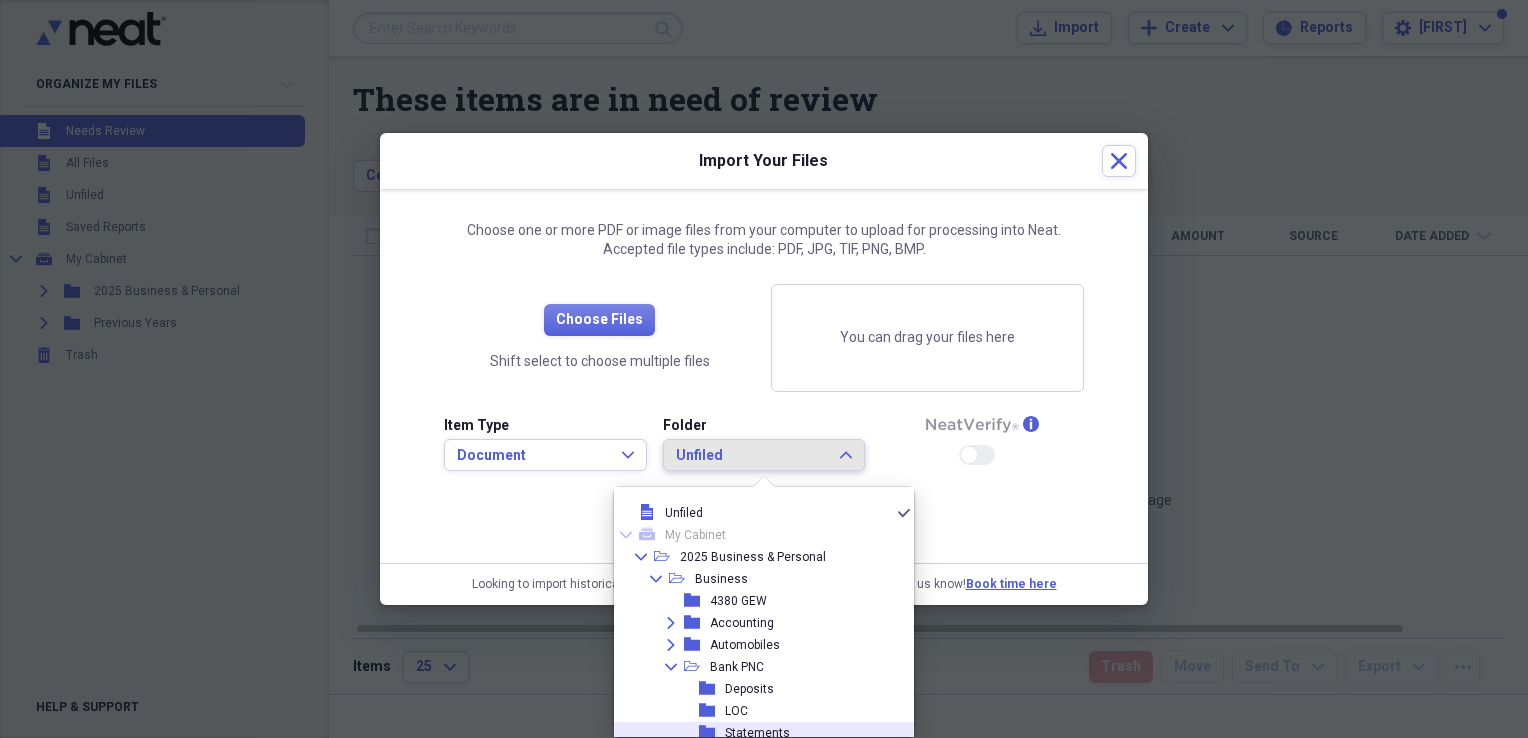 click on "Statements" at bounding box center (757, 733) 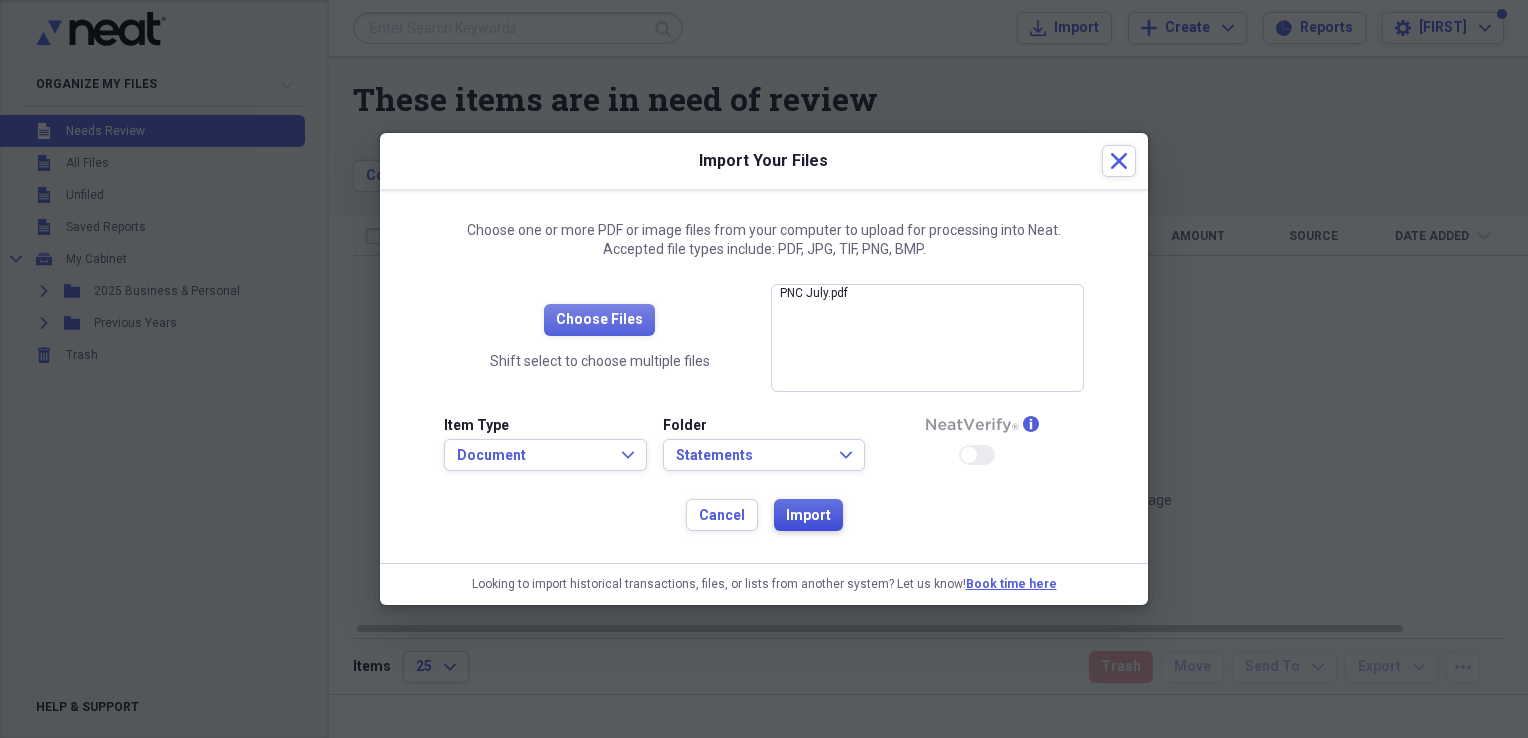click on "Import" at bounding box center (808, 516) 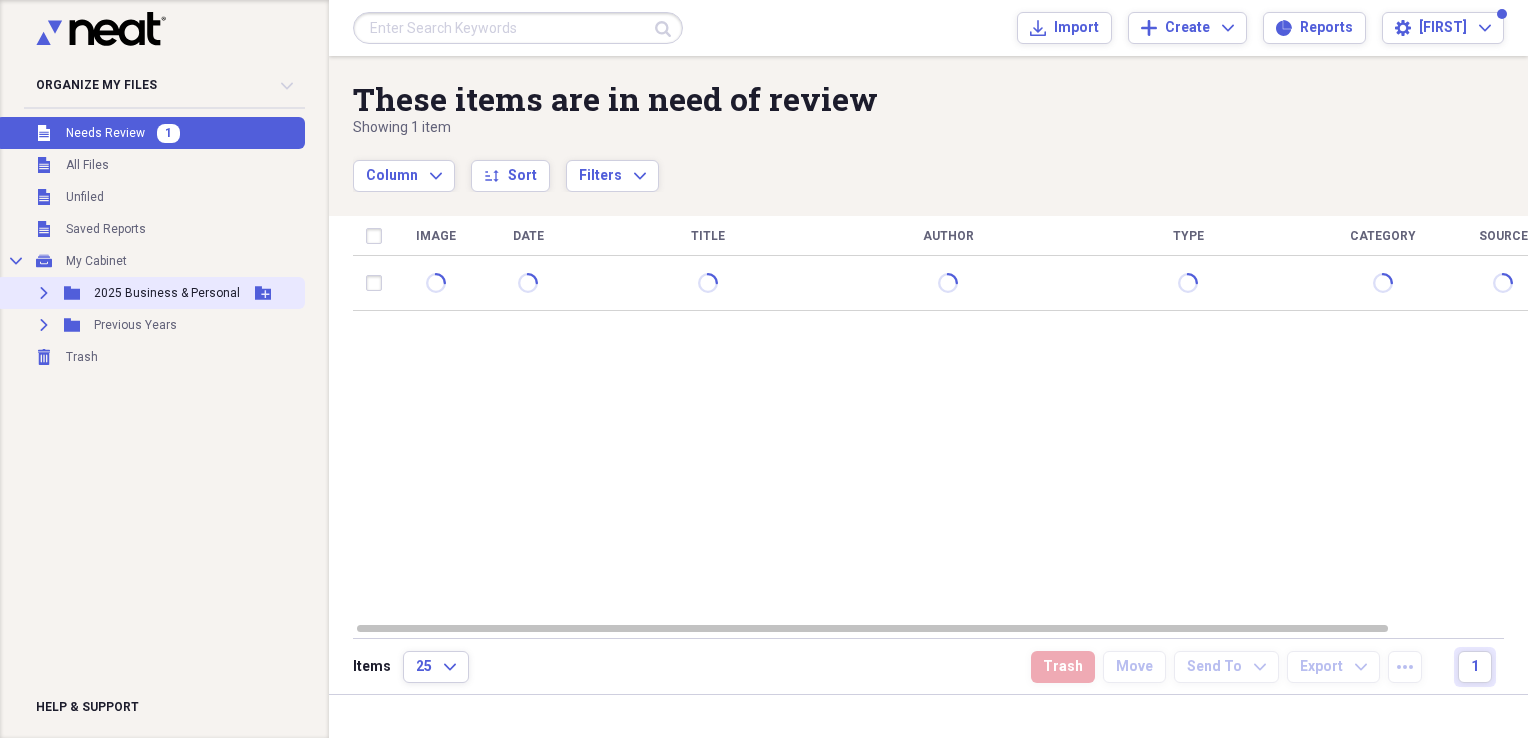 click on "Expand" 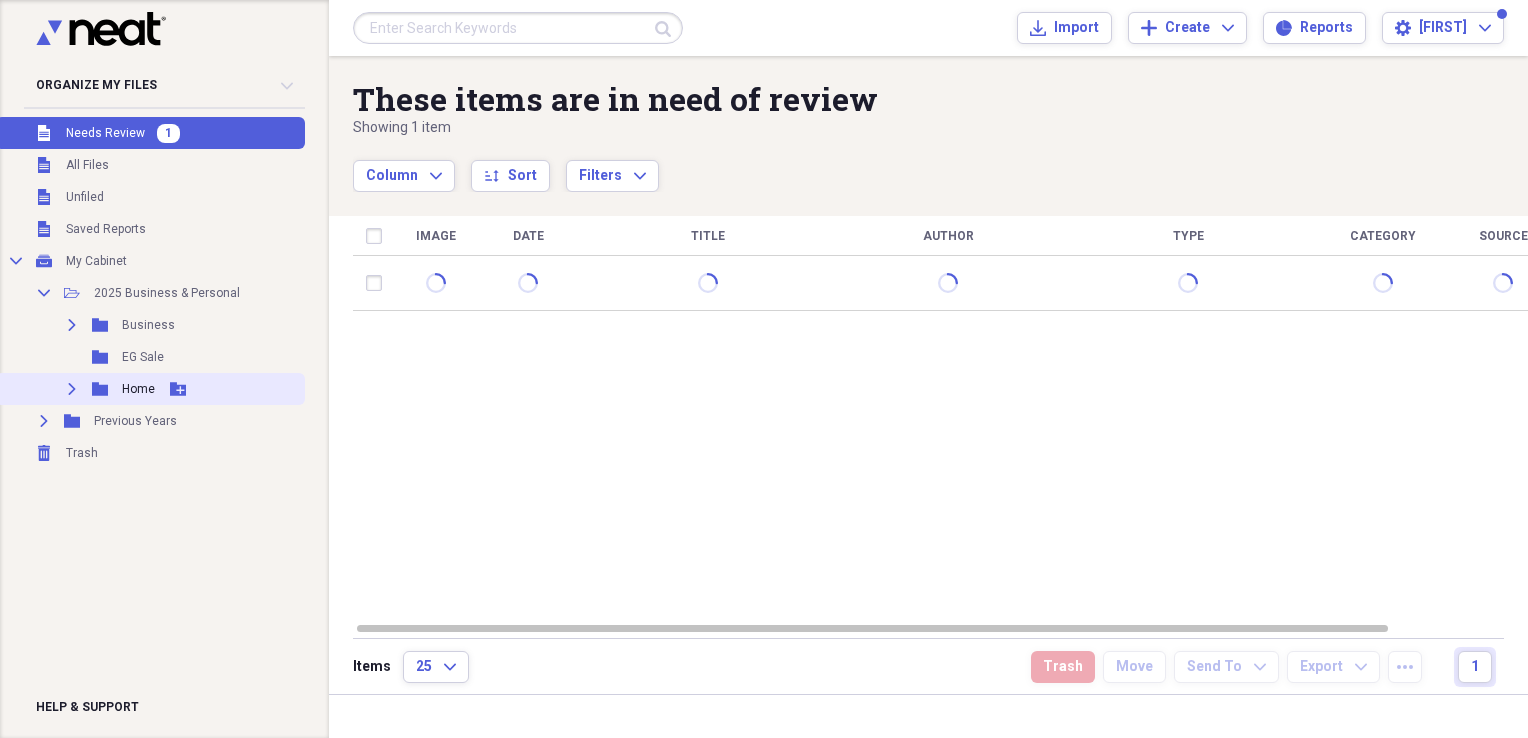 click on "Expand" 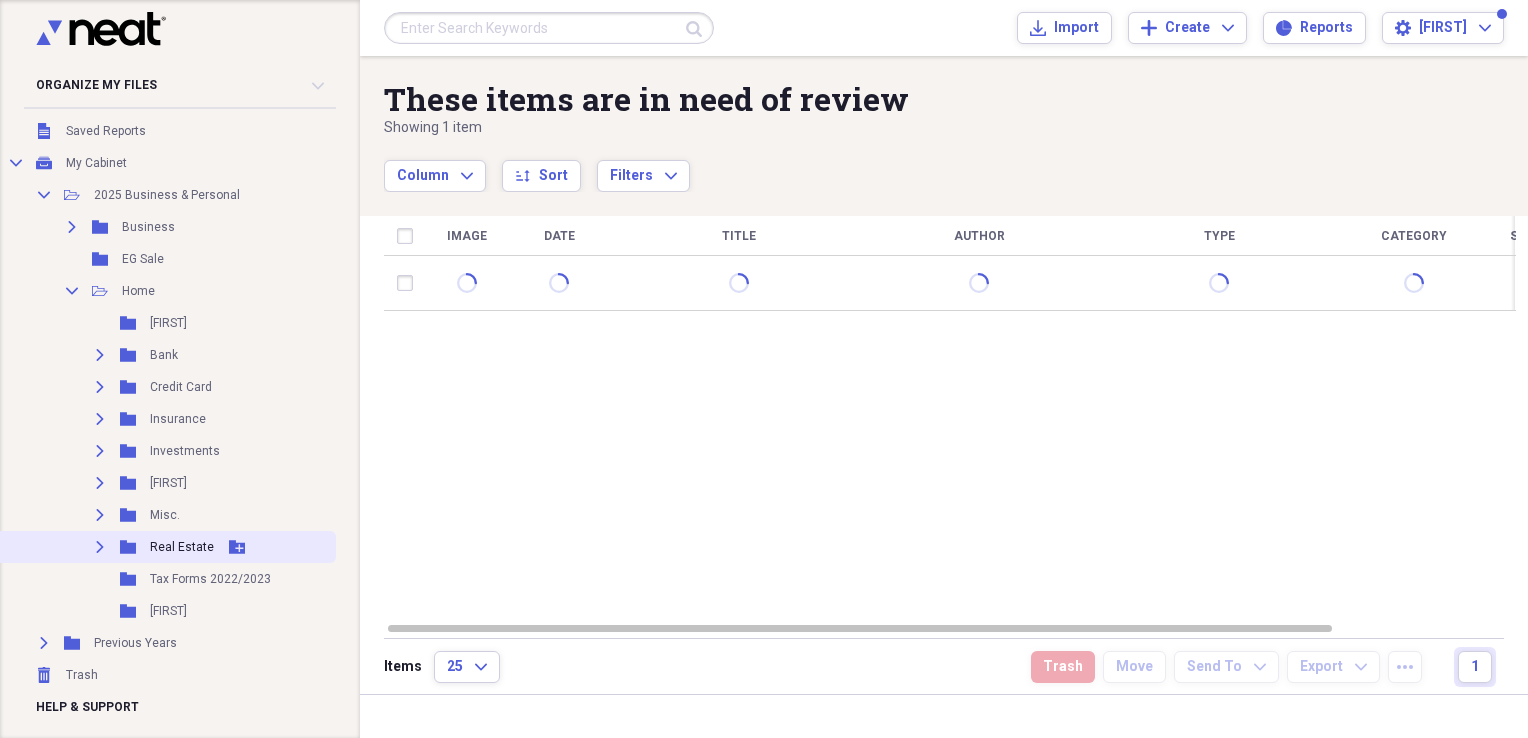 scroll, scrollTop: 111, scrollLeft: 0, axis: vertical 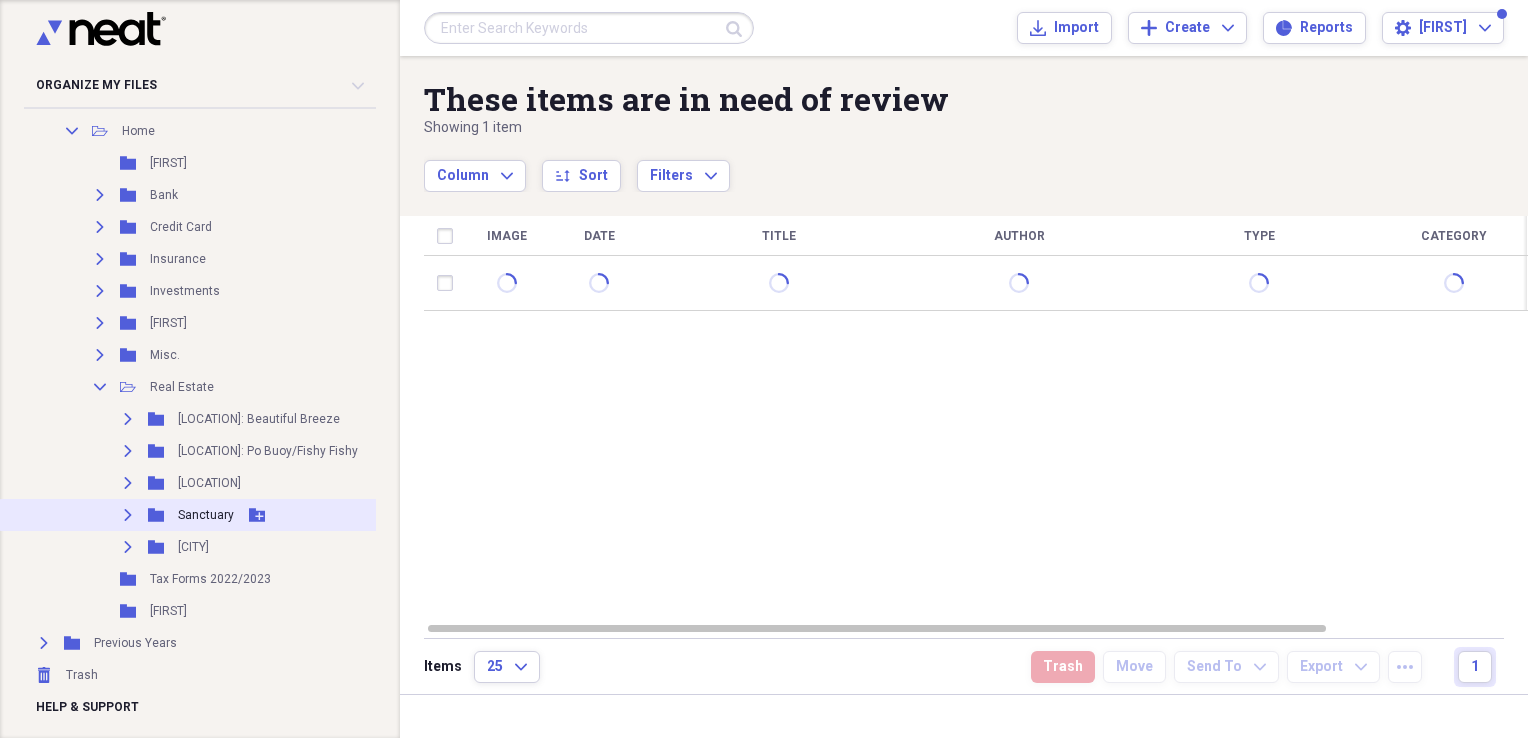 click on "Expand" 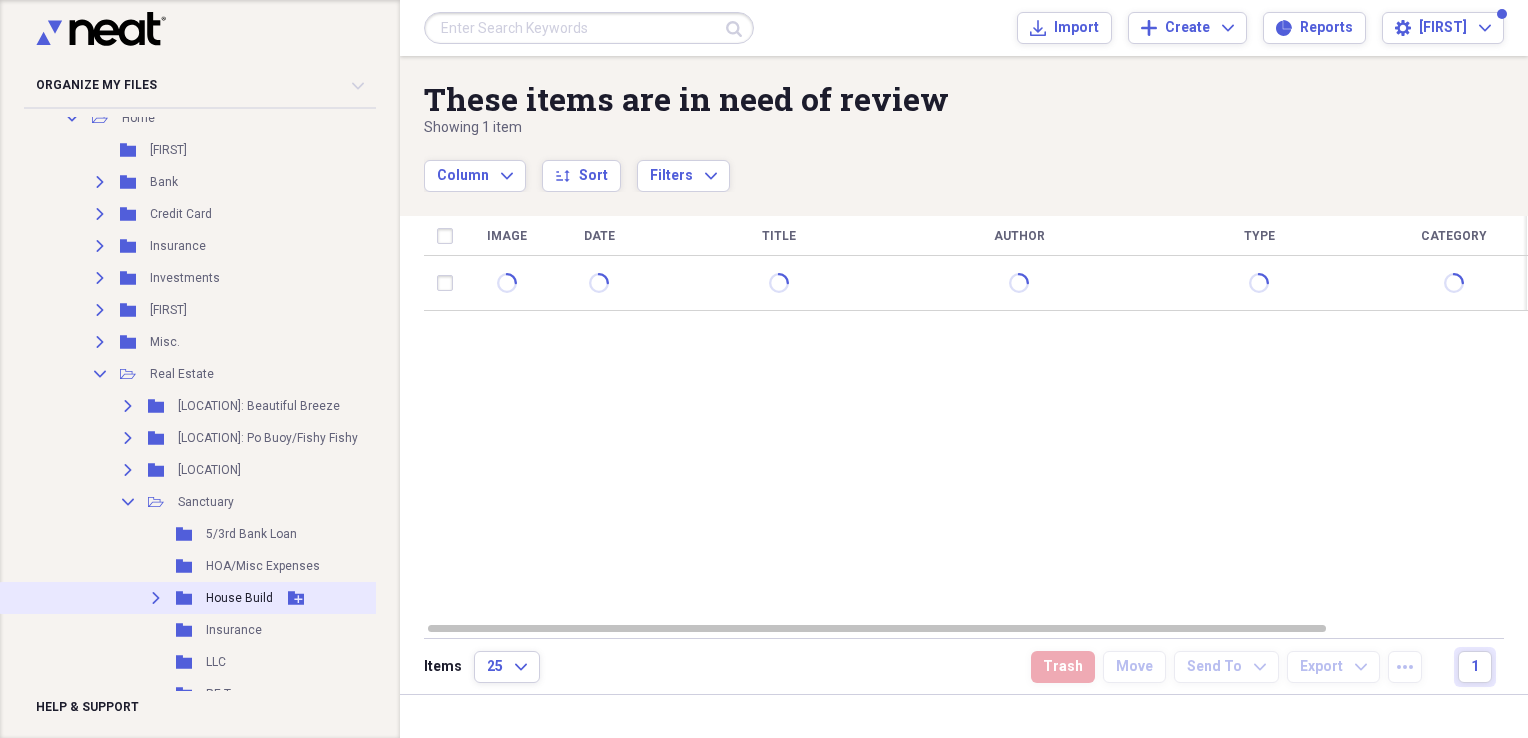 click on "Expand Folder House Build Add Folder" at bounding box center (235, 598) 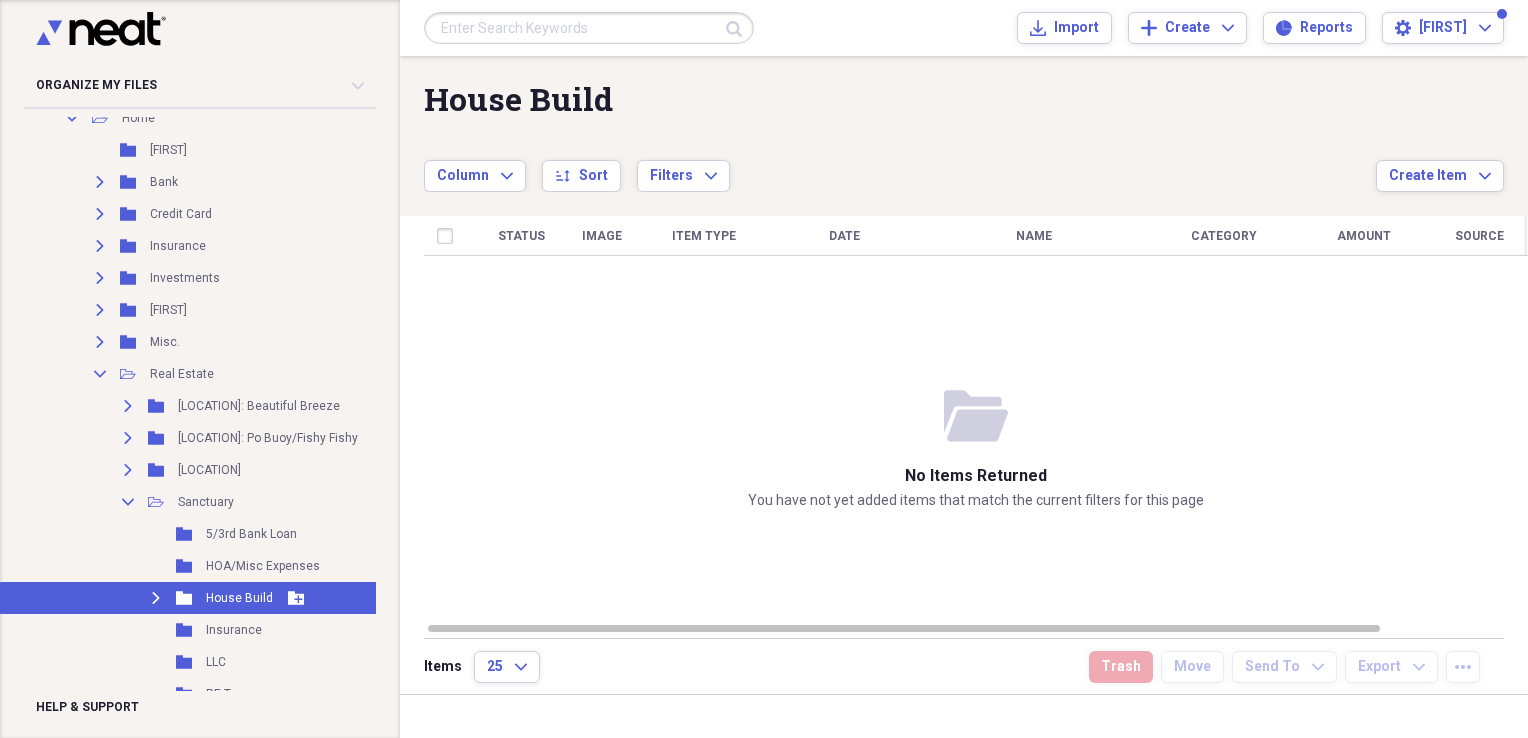 click on "Expand" at bounding box center (156, 598) 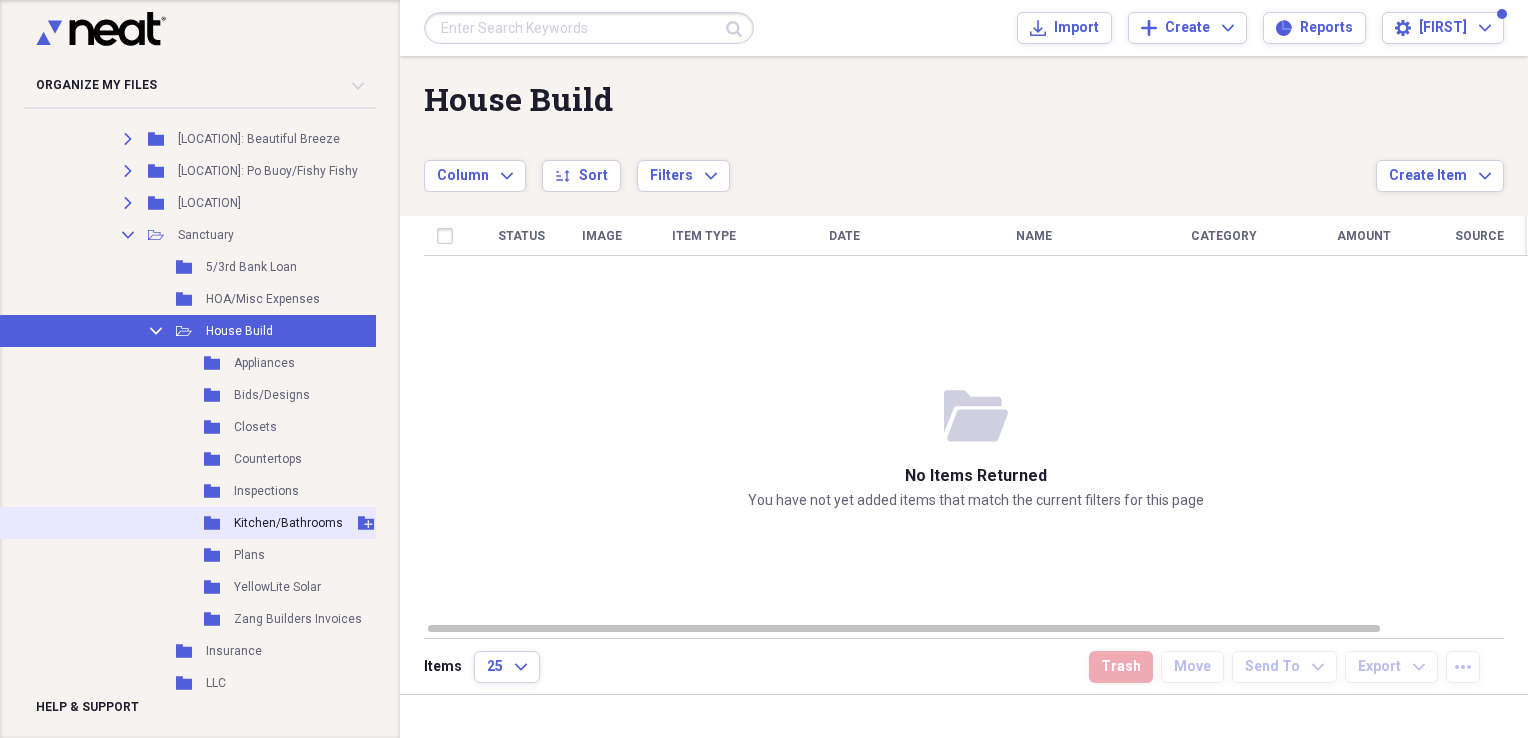 scroll, scrollTop: 571, scrollLeft: 0, axis: vertical 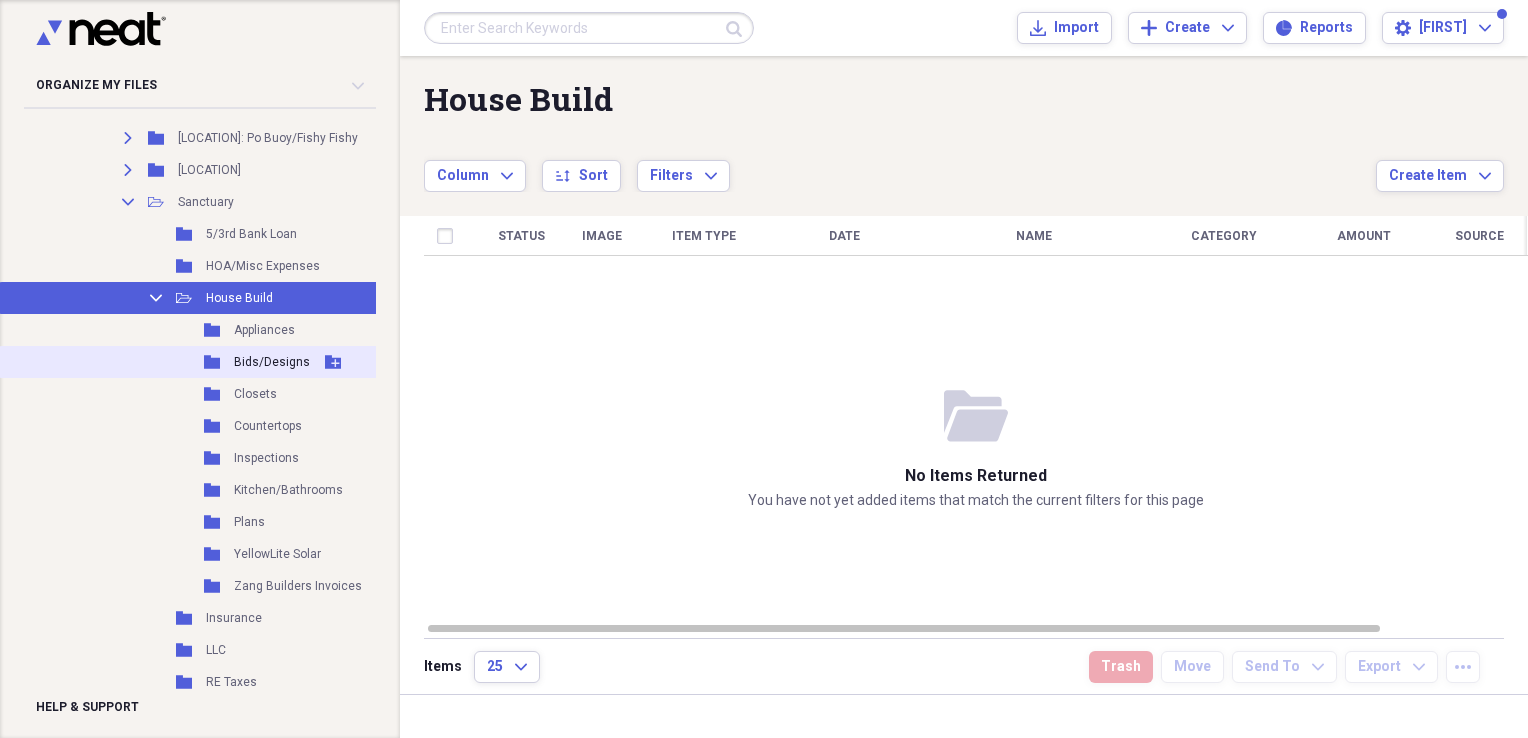 click on "Bids/Designs" at bounding box center (272, 362) 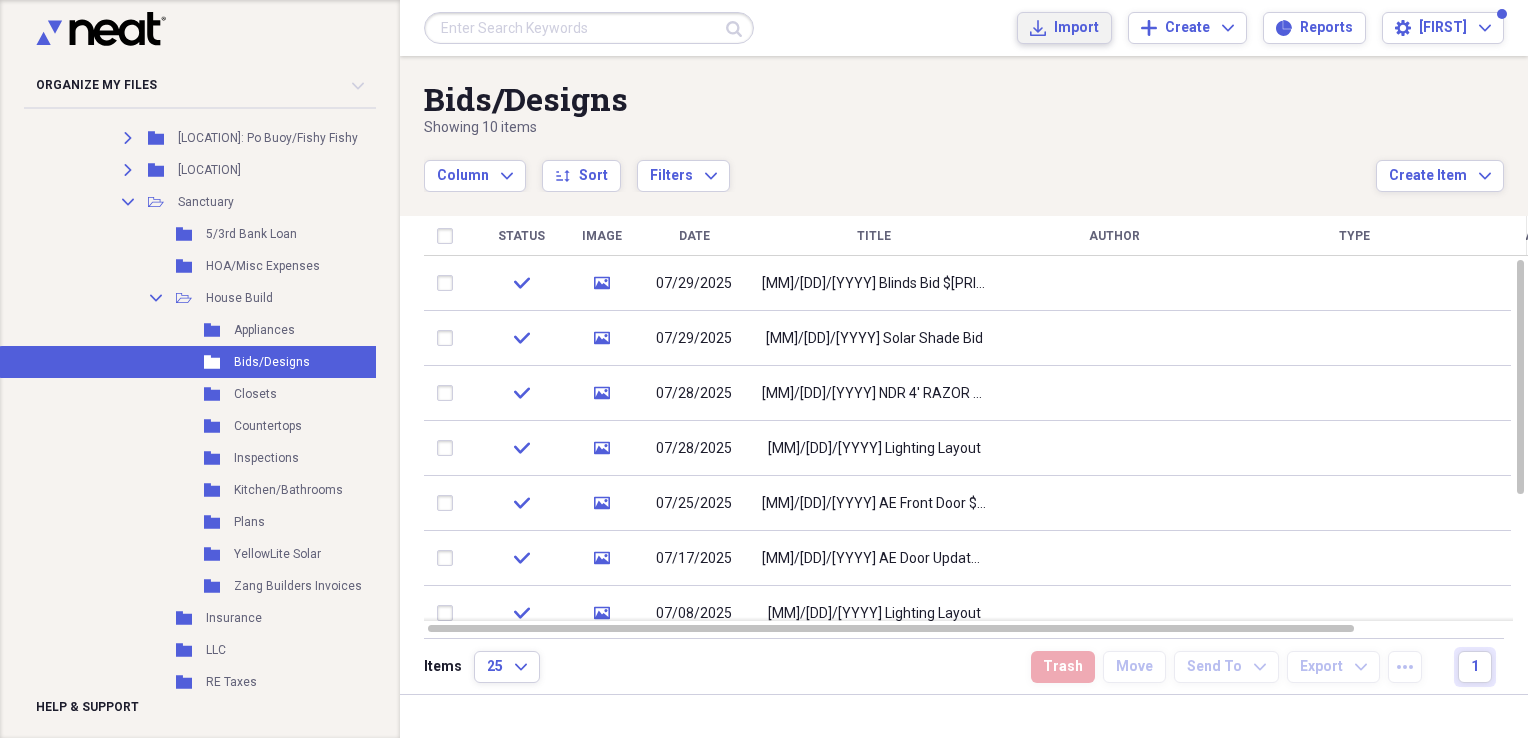 click on "Import" at bounding box center [1076, 28] 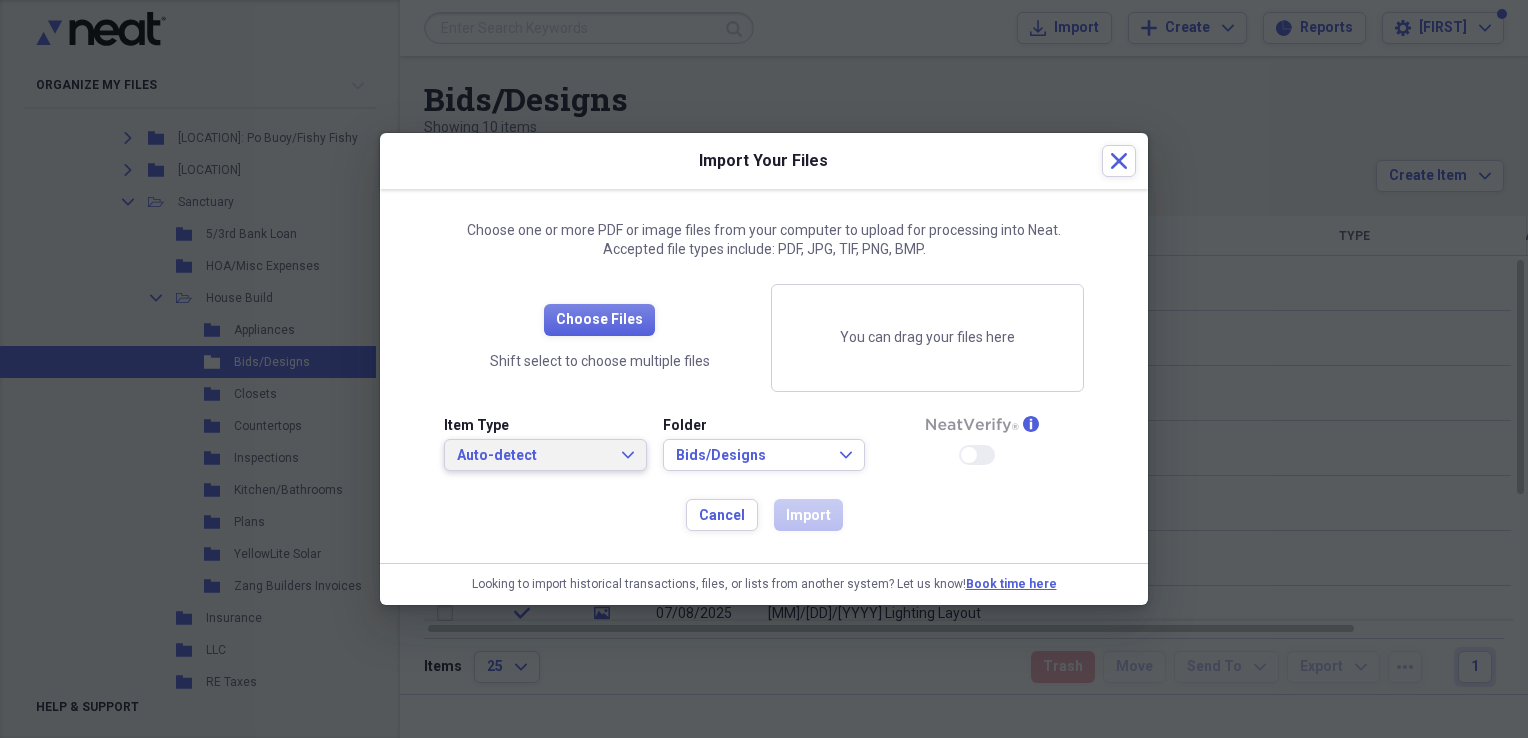 click on "Auto-detect" at bounding box center [533, 456] 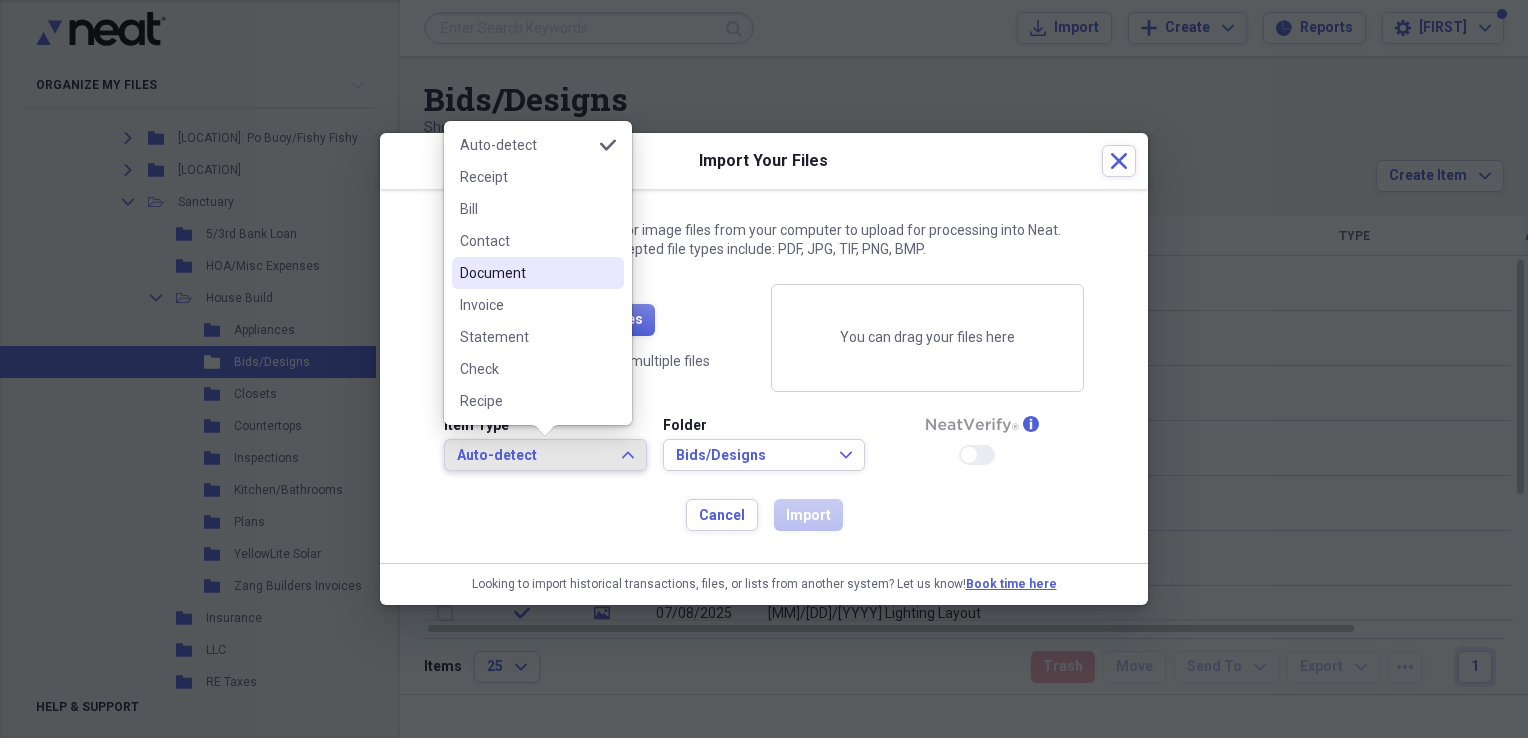 click on "Document" at bounding box center (526, 273) 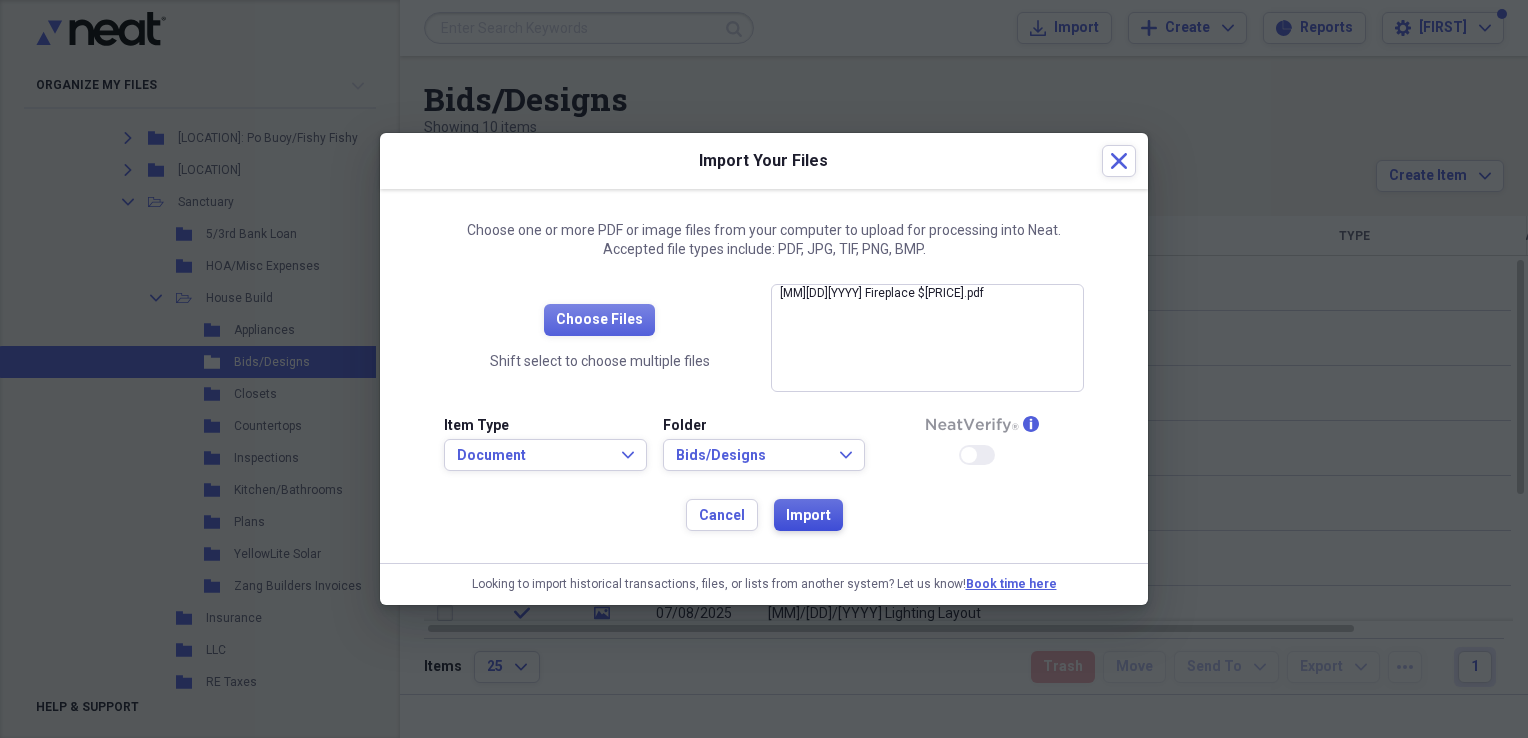 click on "Import" at bounding box center (808, 516) 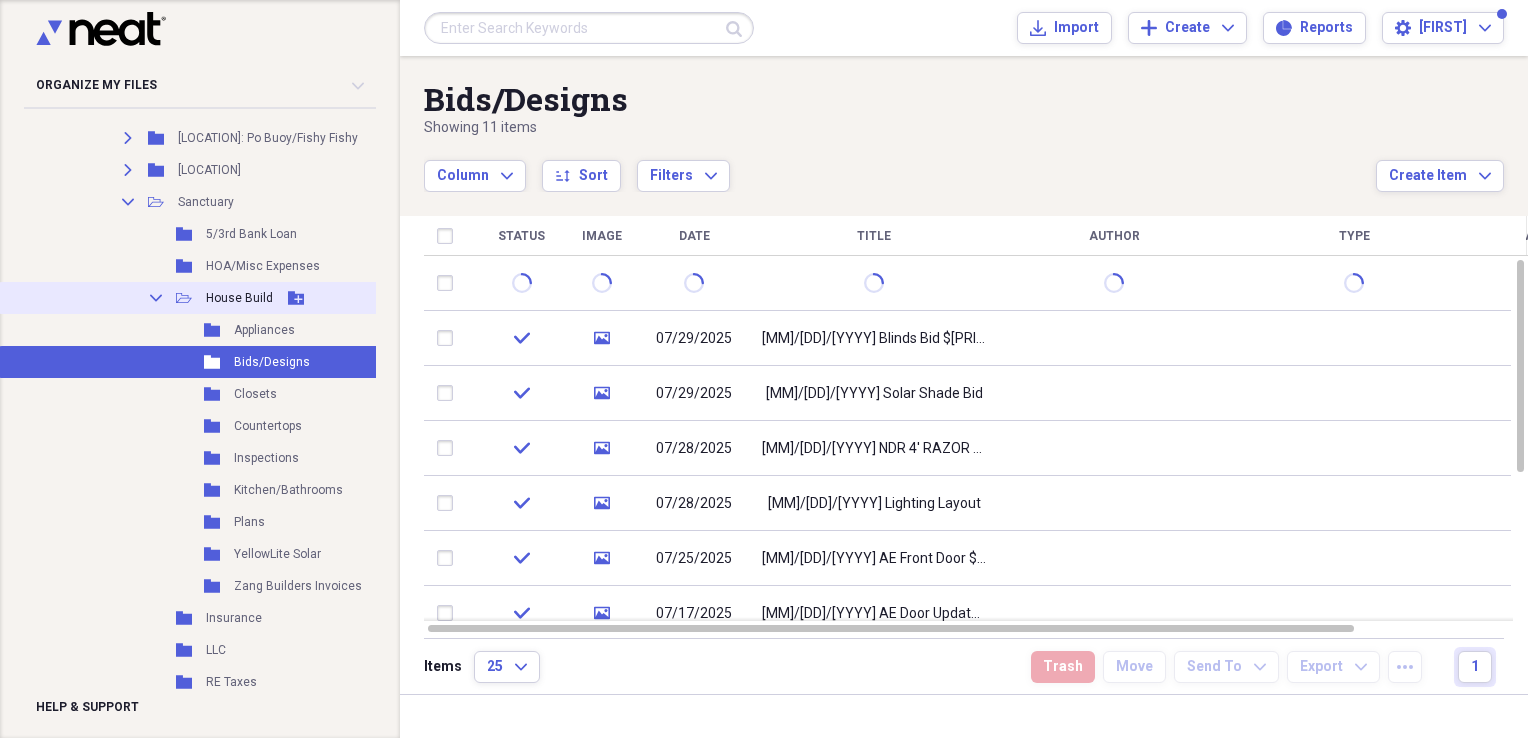 click 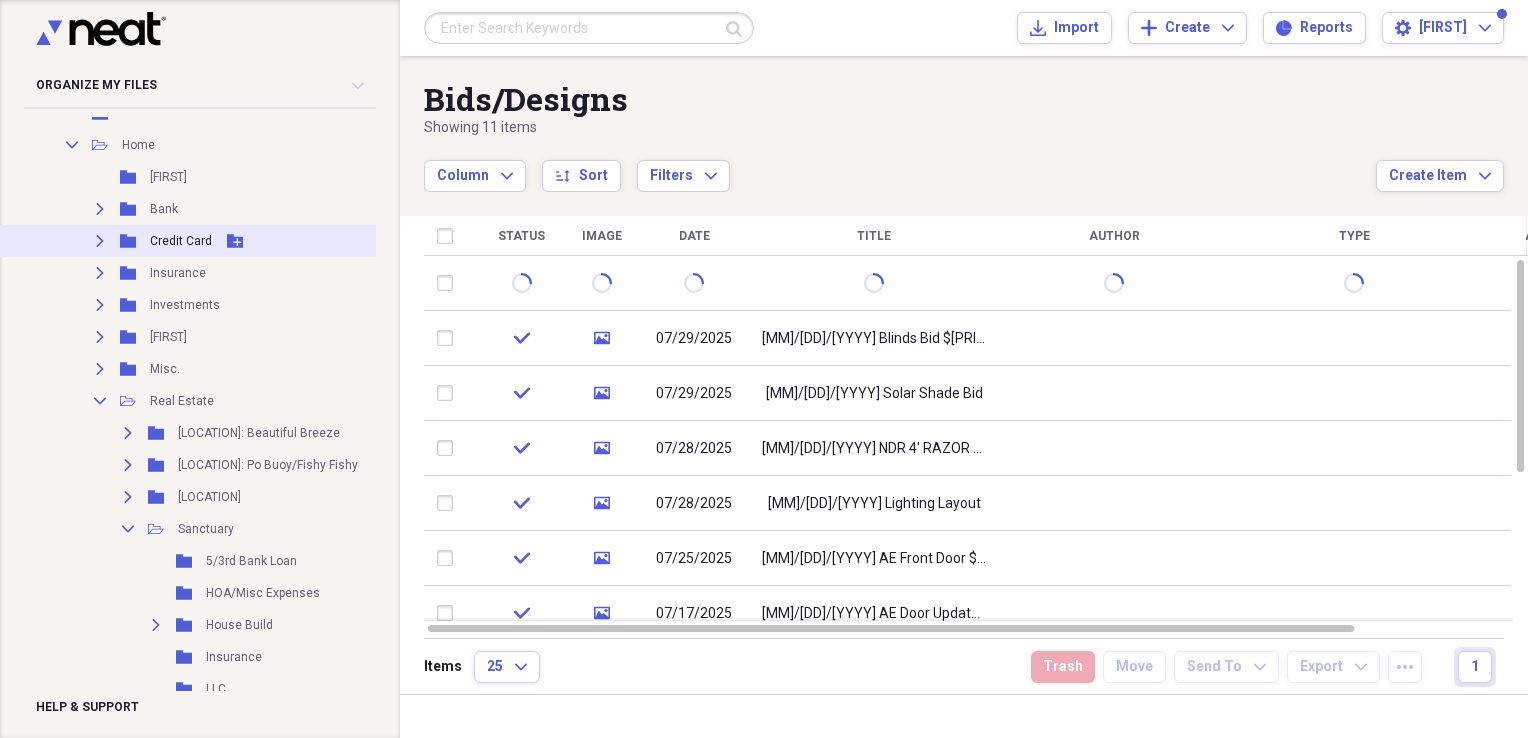 scroll, scrollTop: 0, scrollLeft: 0, axis: both 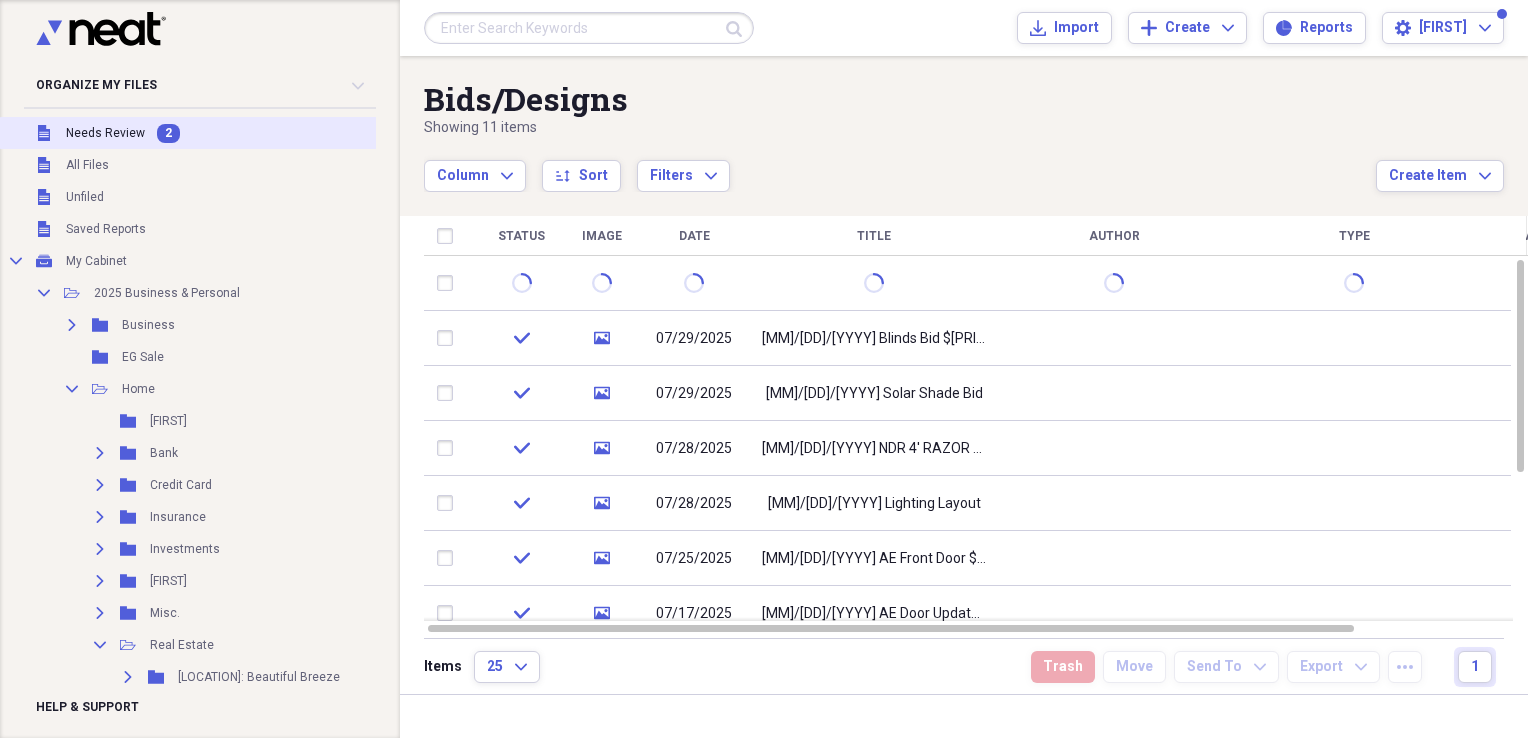 click on "Needs Review" at bounding box center (105, 133) 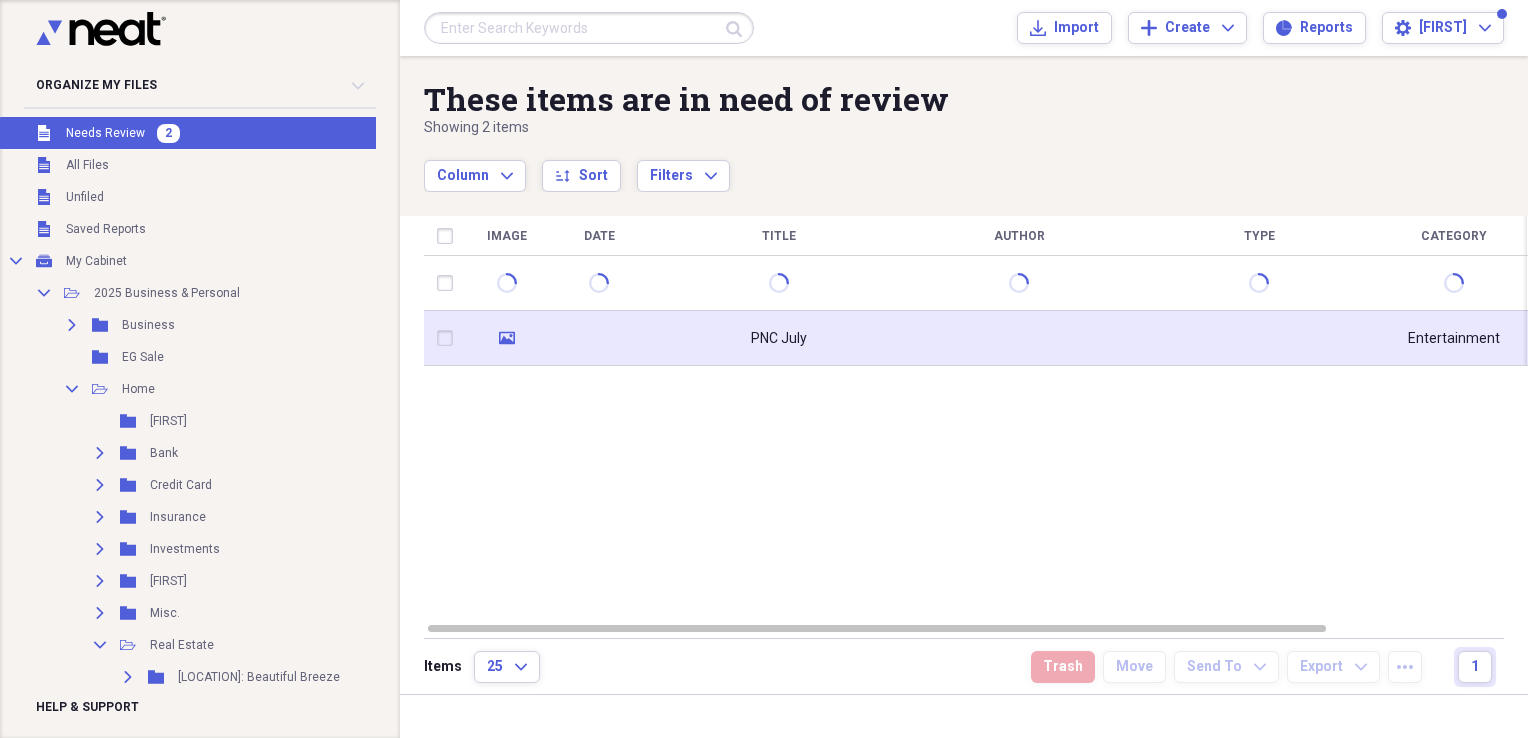 click at bounding box center (599, 338) 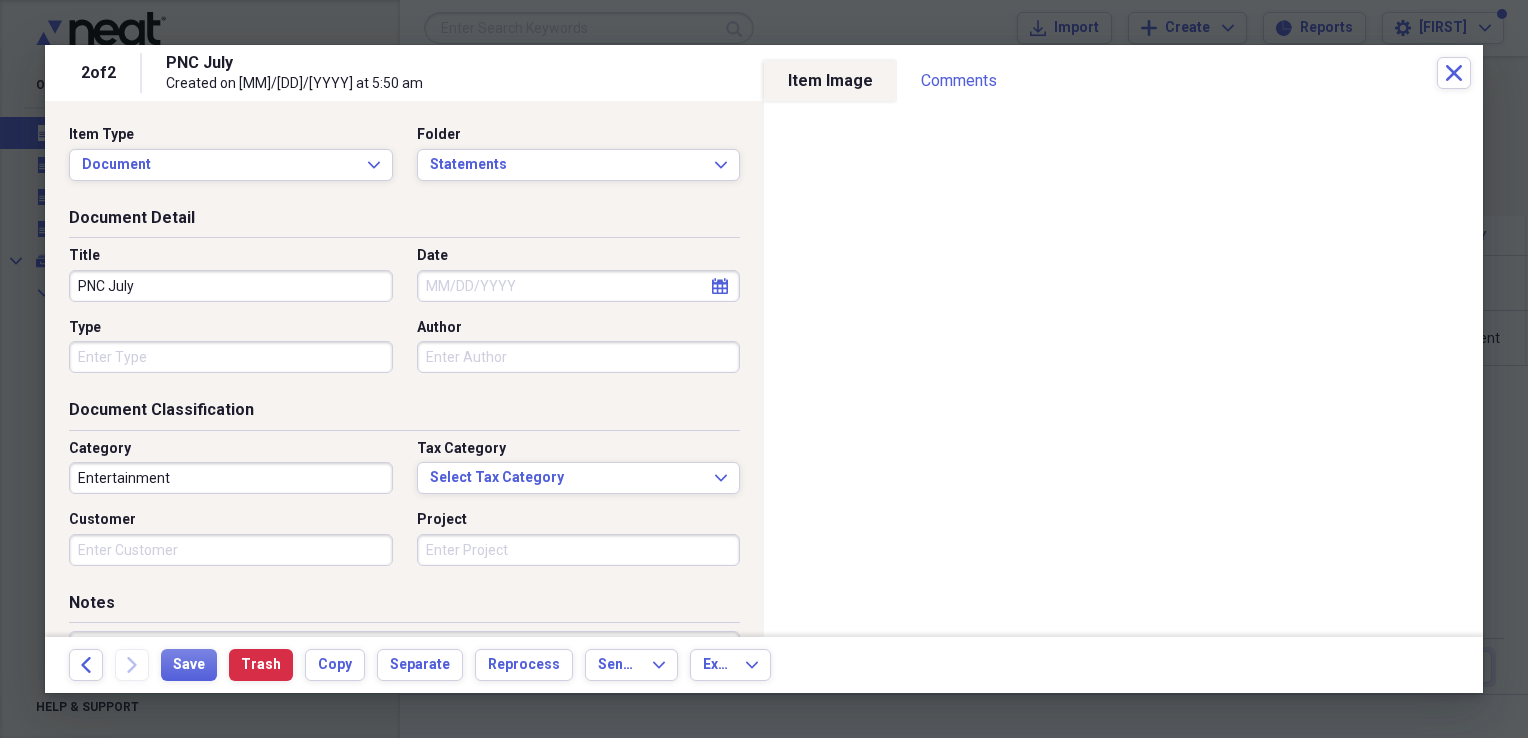 click on "PNC July" at bounding box center (231, 286) 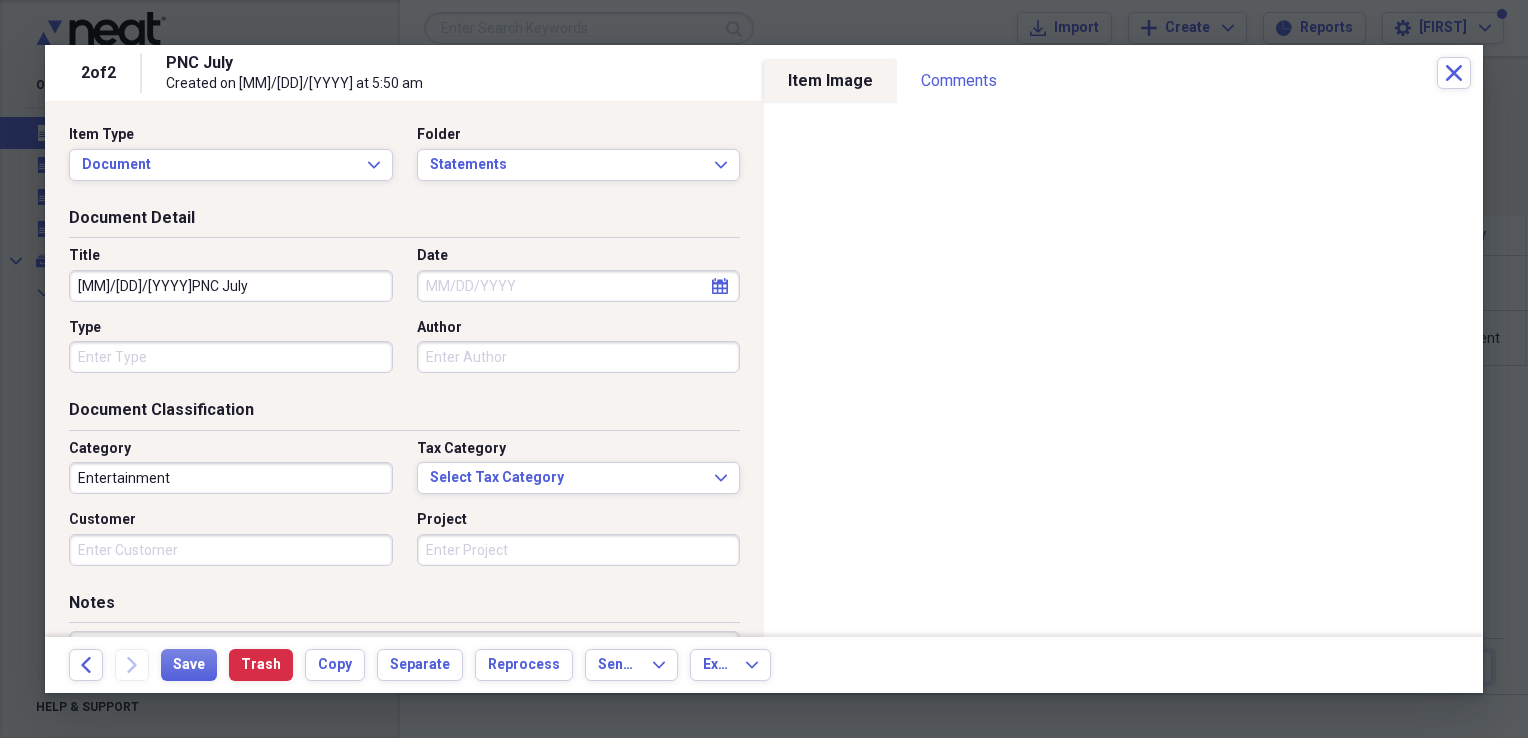 type on "[MM]/[DD]/[YYYY]PNC July" 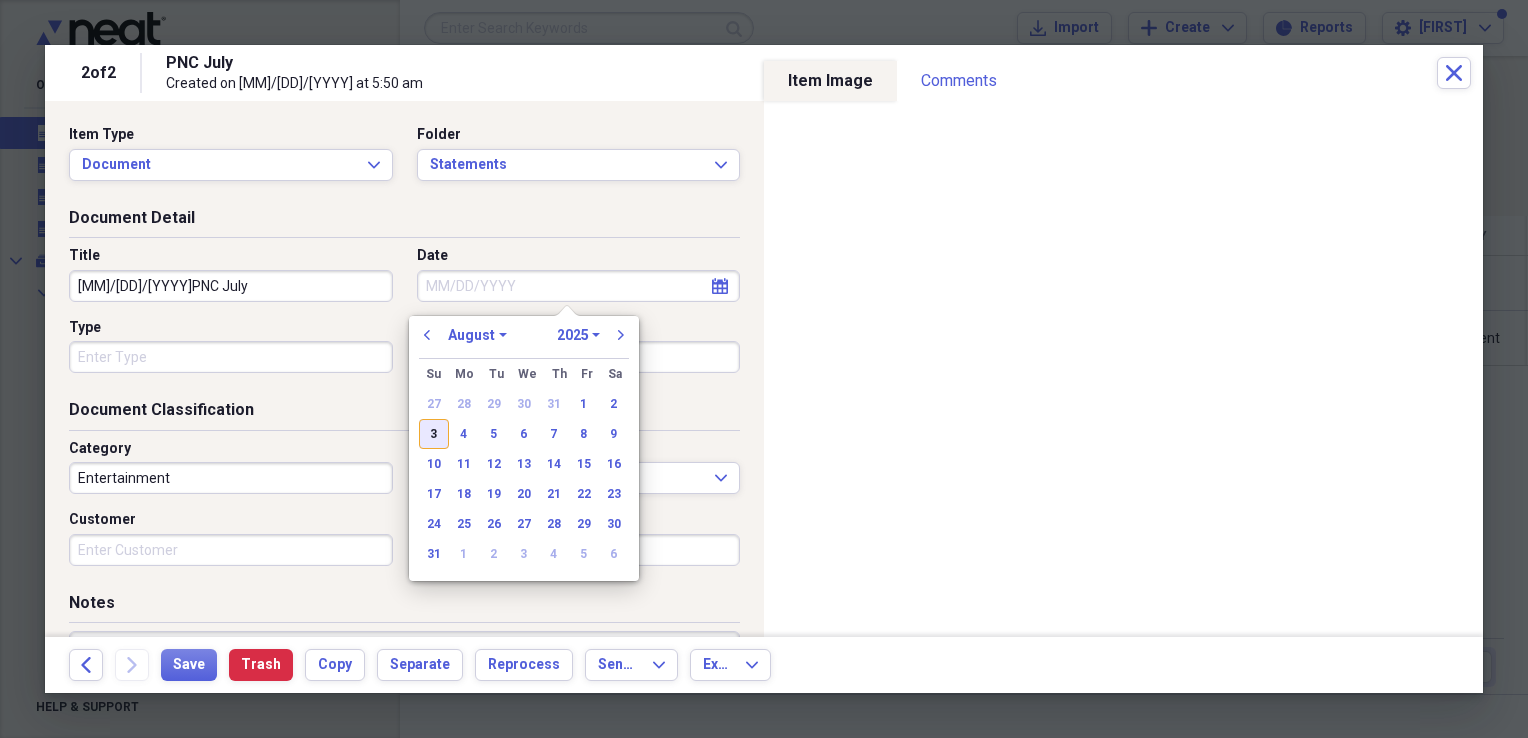 click on "3" at bounding box center (434, 434) 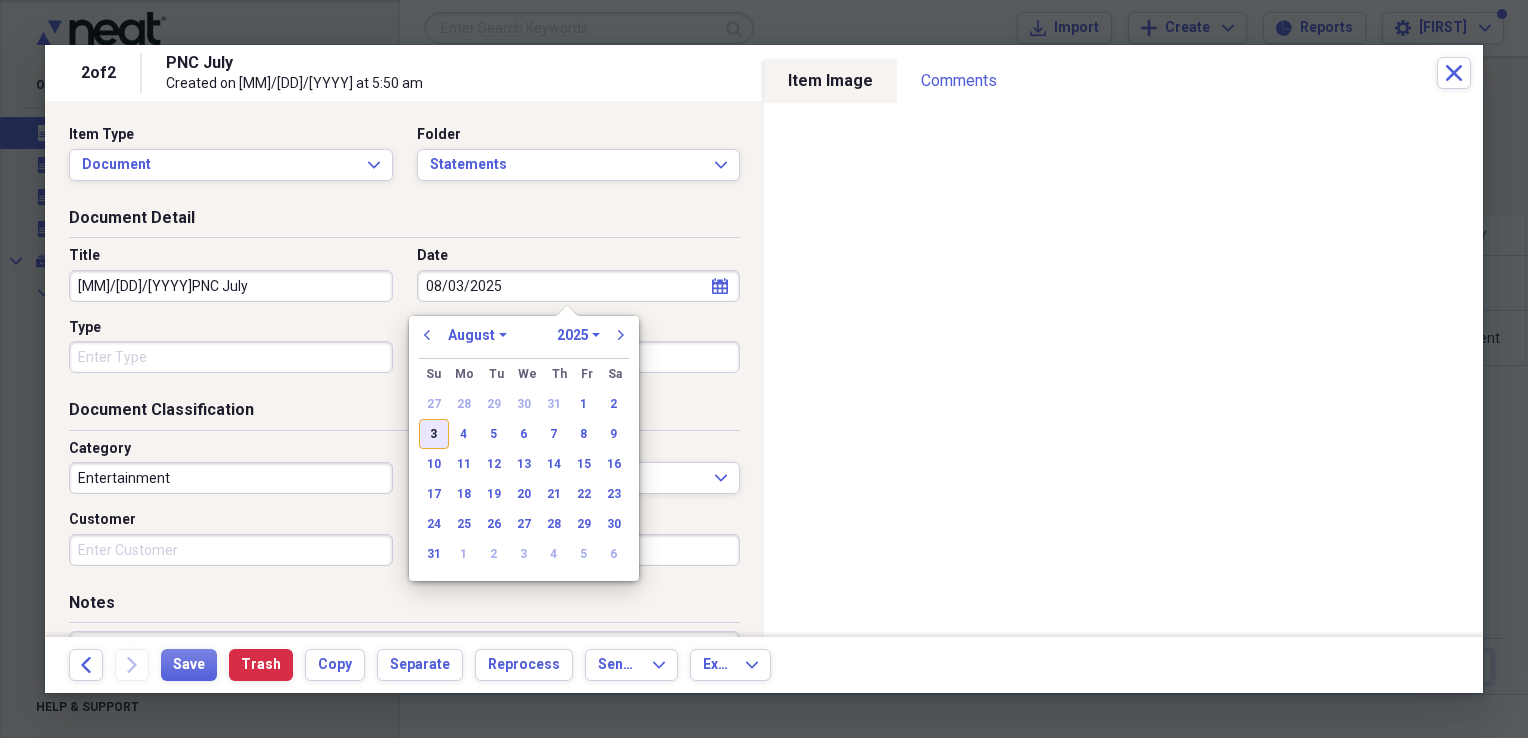 type on "08/03/2025" 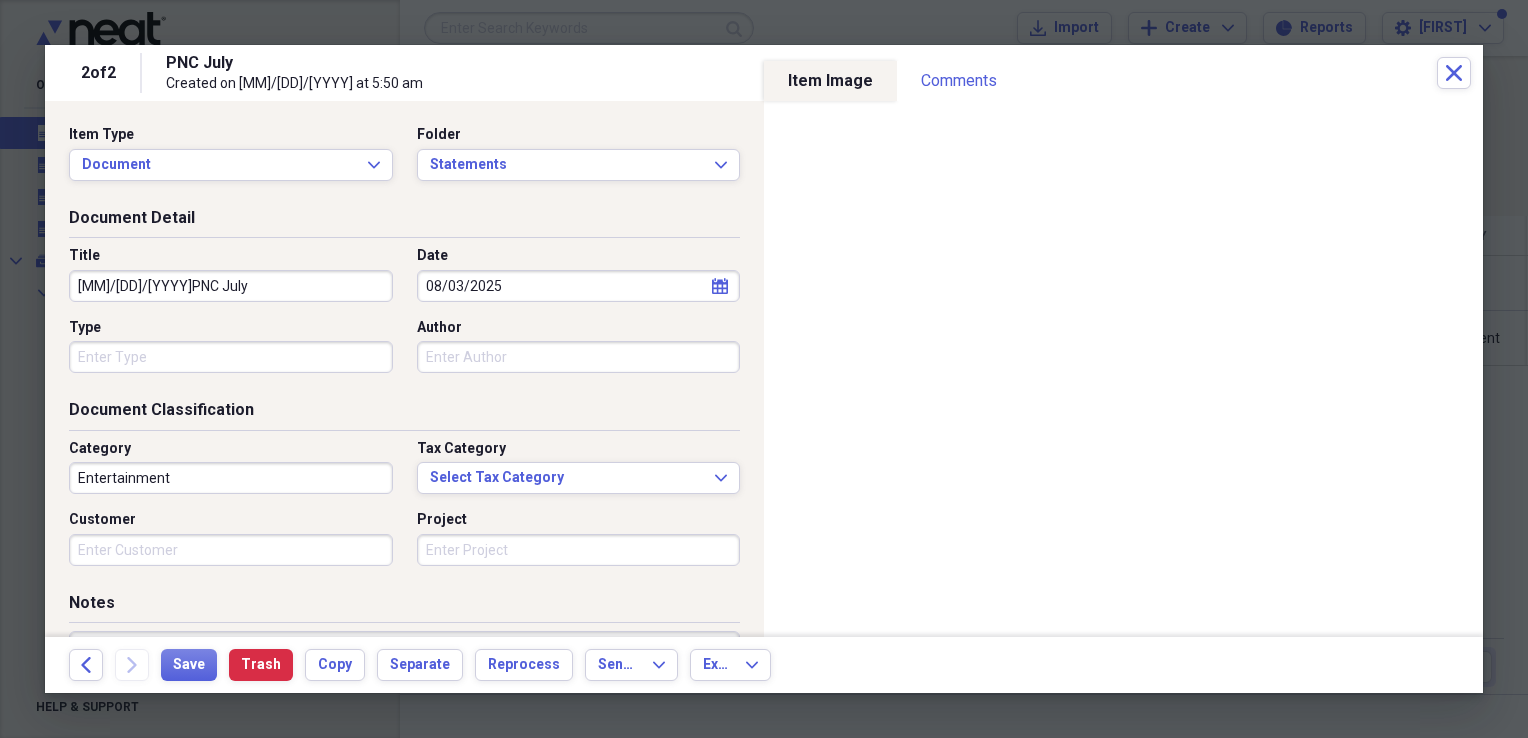 click on "Entertainment" at bounding box center [231, 478] 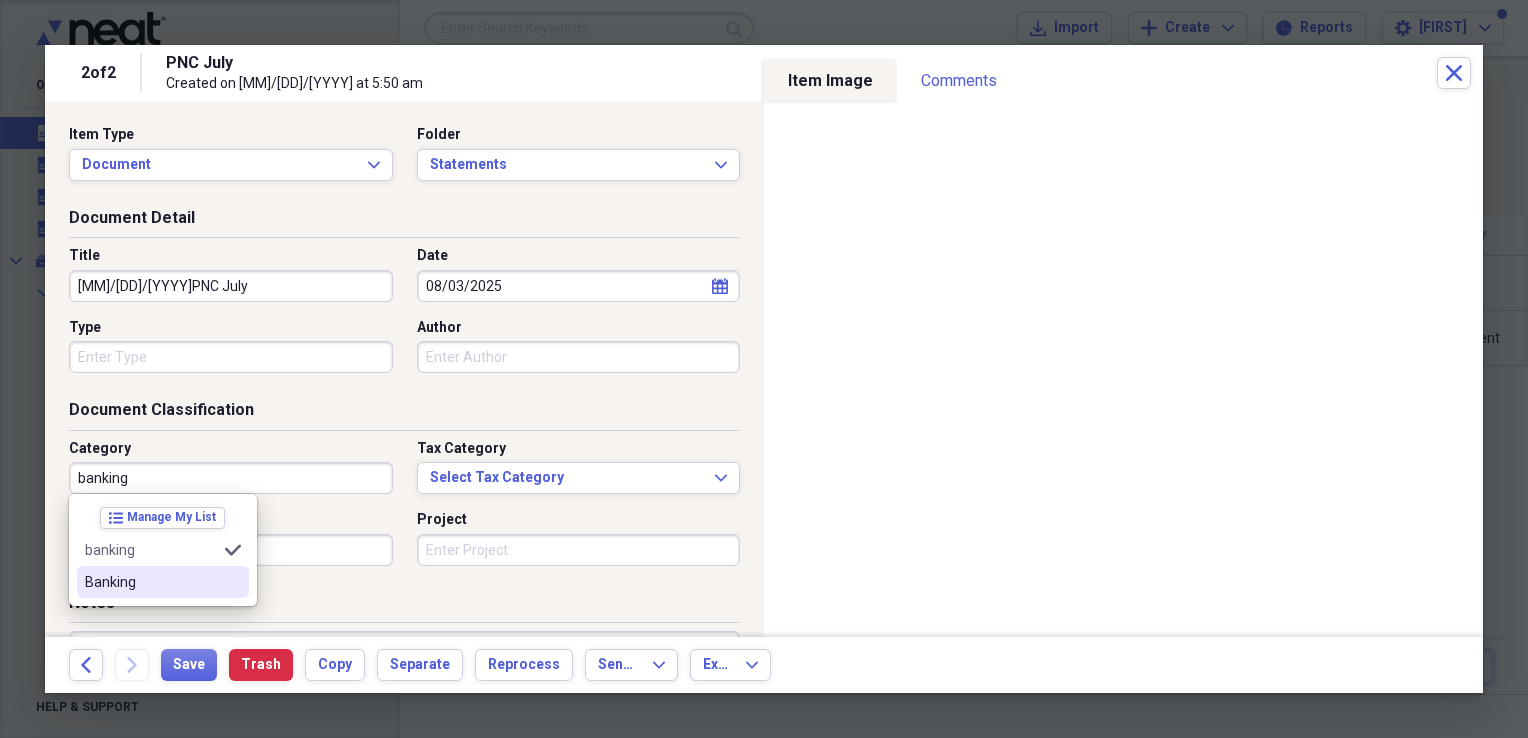click on "Banking" at bounding box center (163, 582) 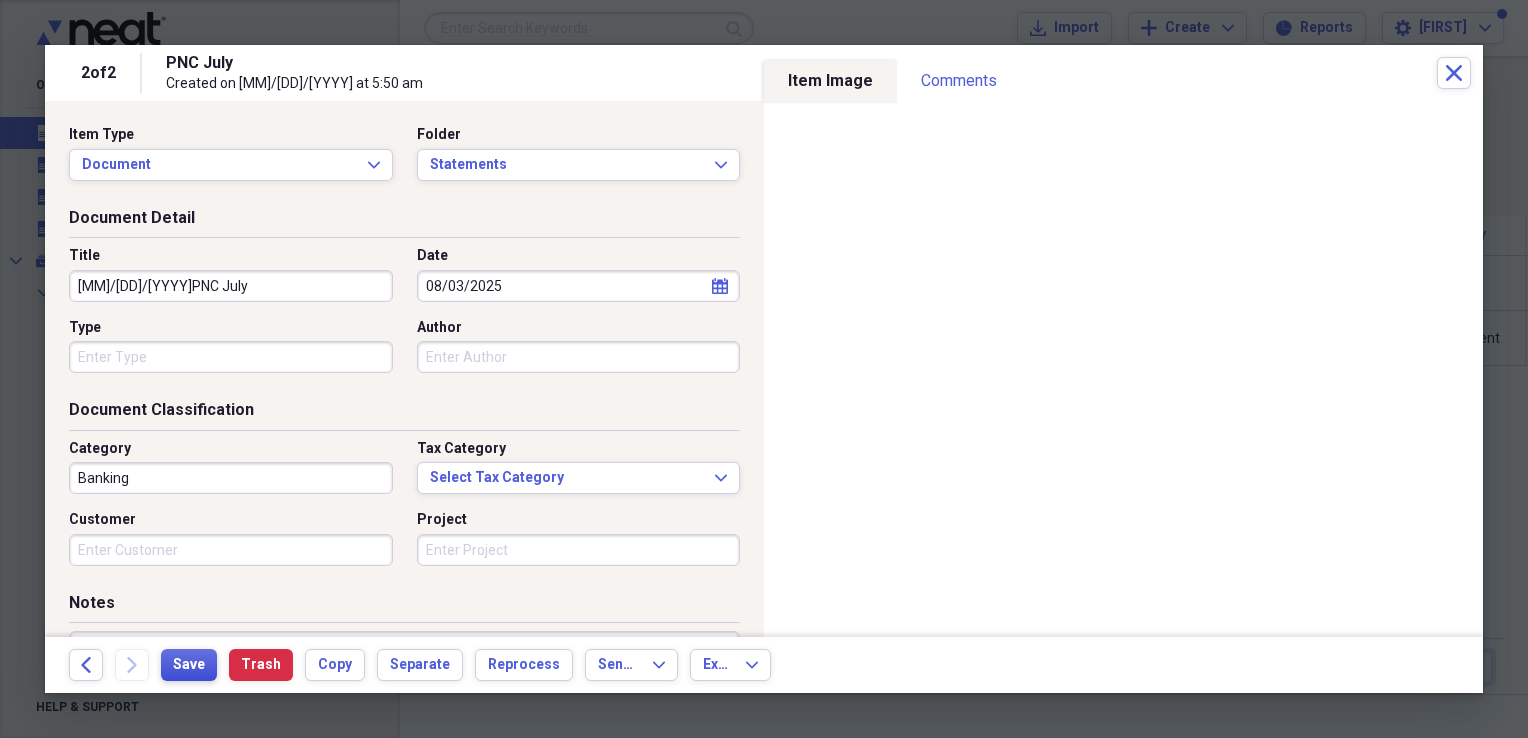 click on "Save" at bounding box center [189, 665] 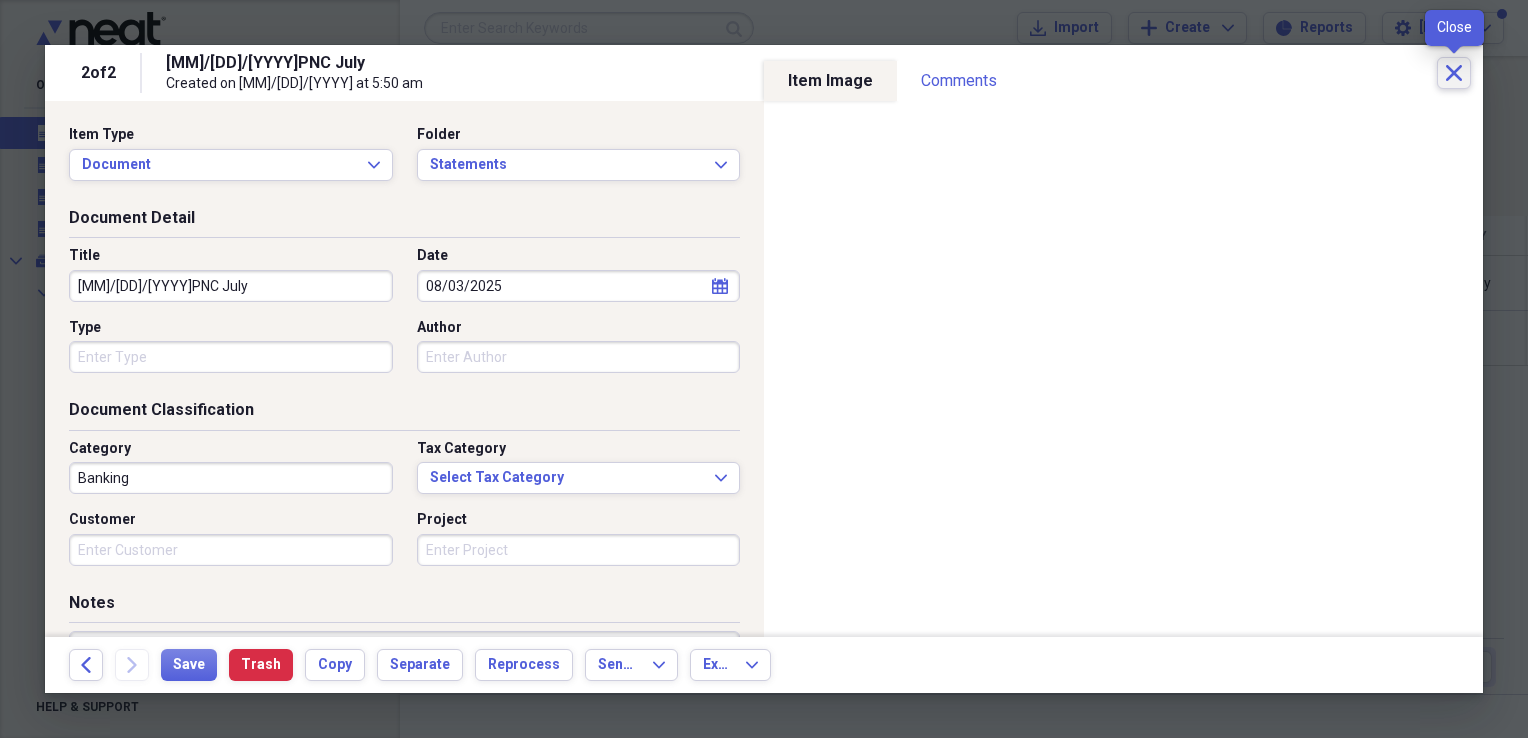 click on "Close" 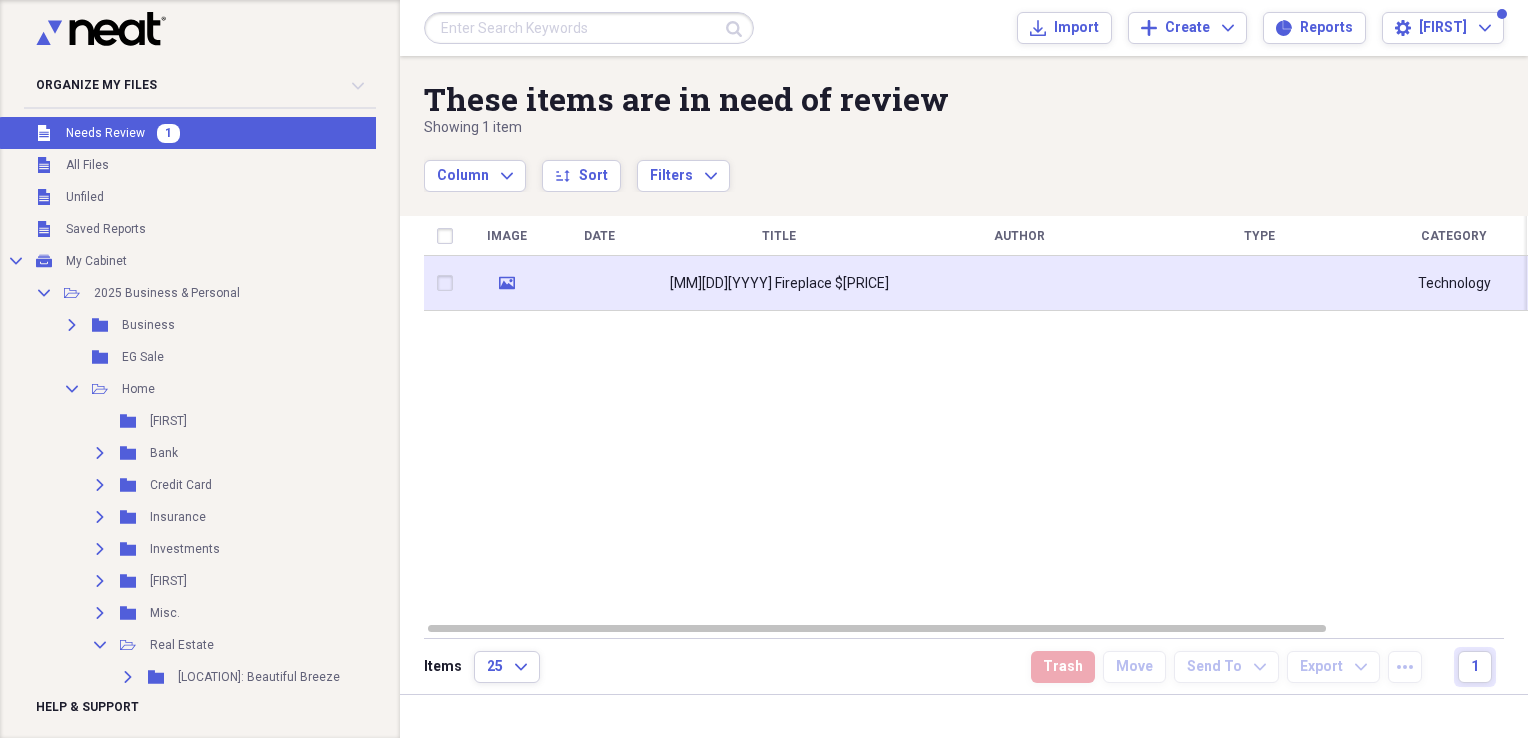 click on "[MM][DD][YYYY] Fireplace $[PRICE]" at bounding box center [779, 283] 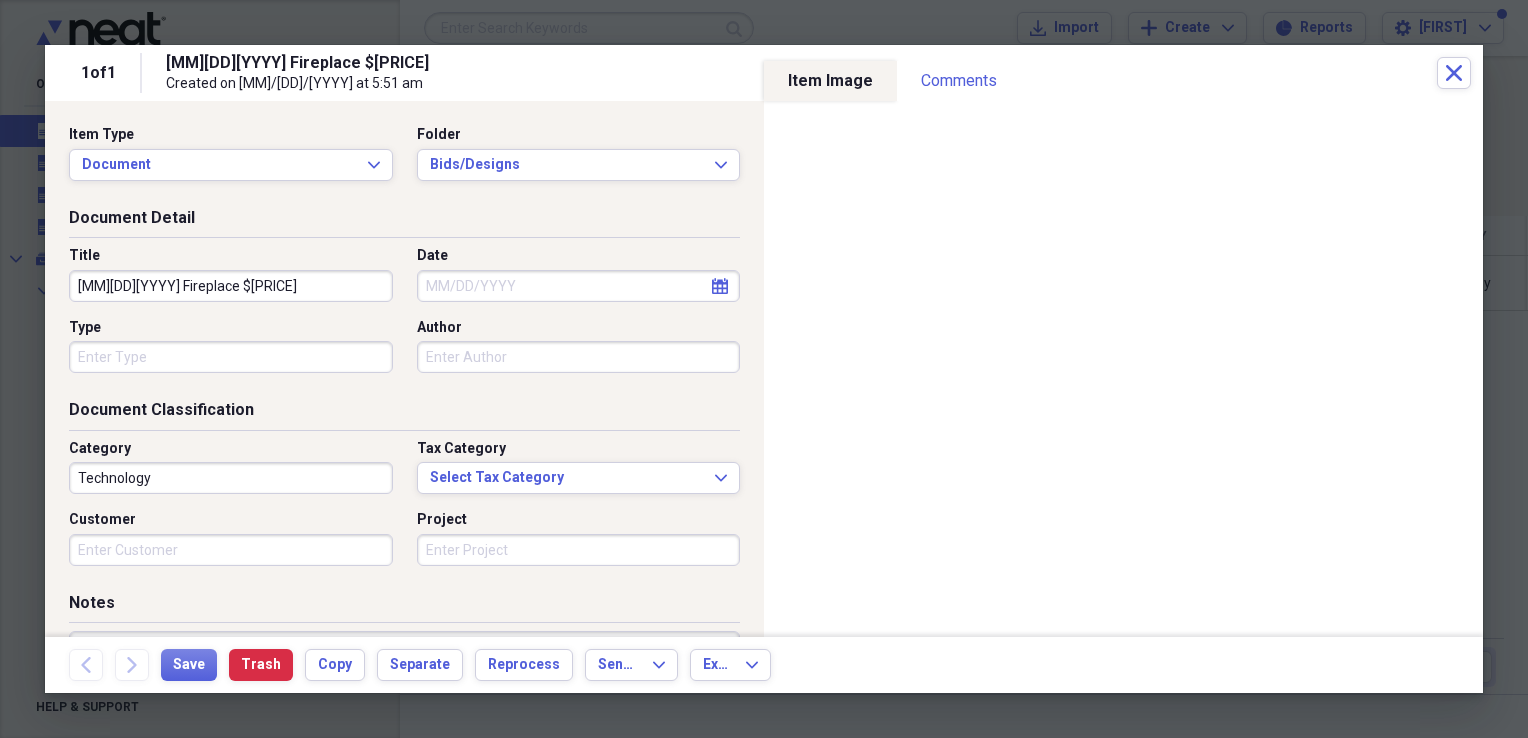 click on "[MM][DD][YYYY] Fireplace $[PRICE]" at bounding box center (231, 286) 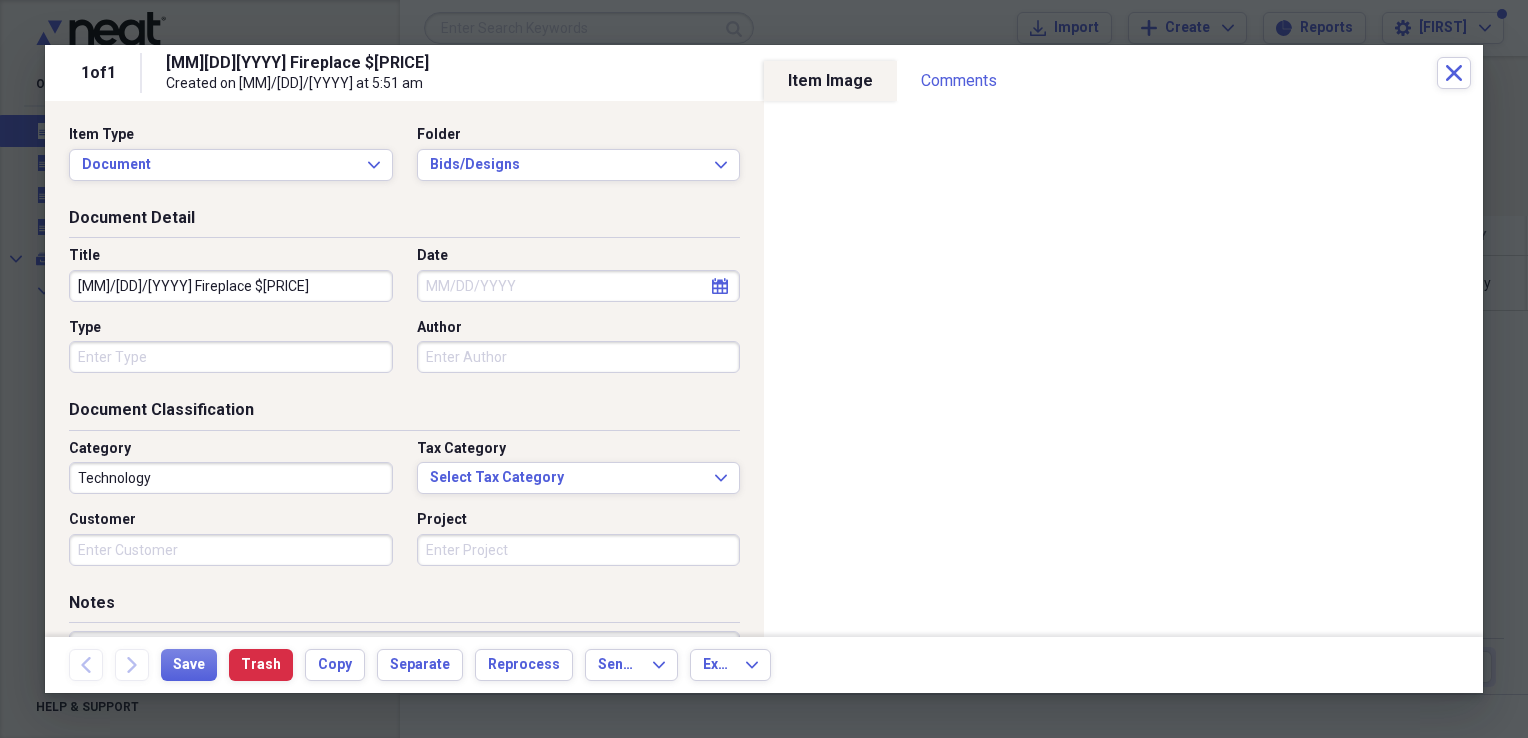 type on "[MM]/[DD]/[YYYY] Fireplace $[PRICE]" 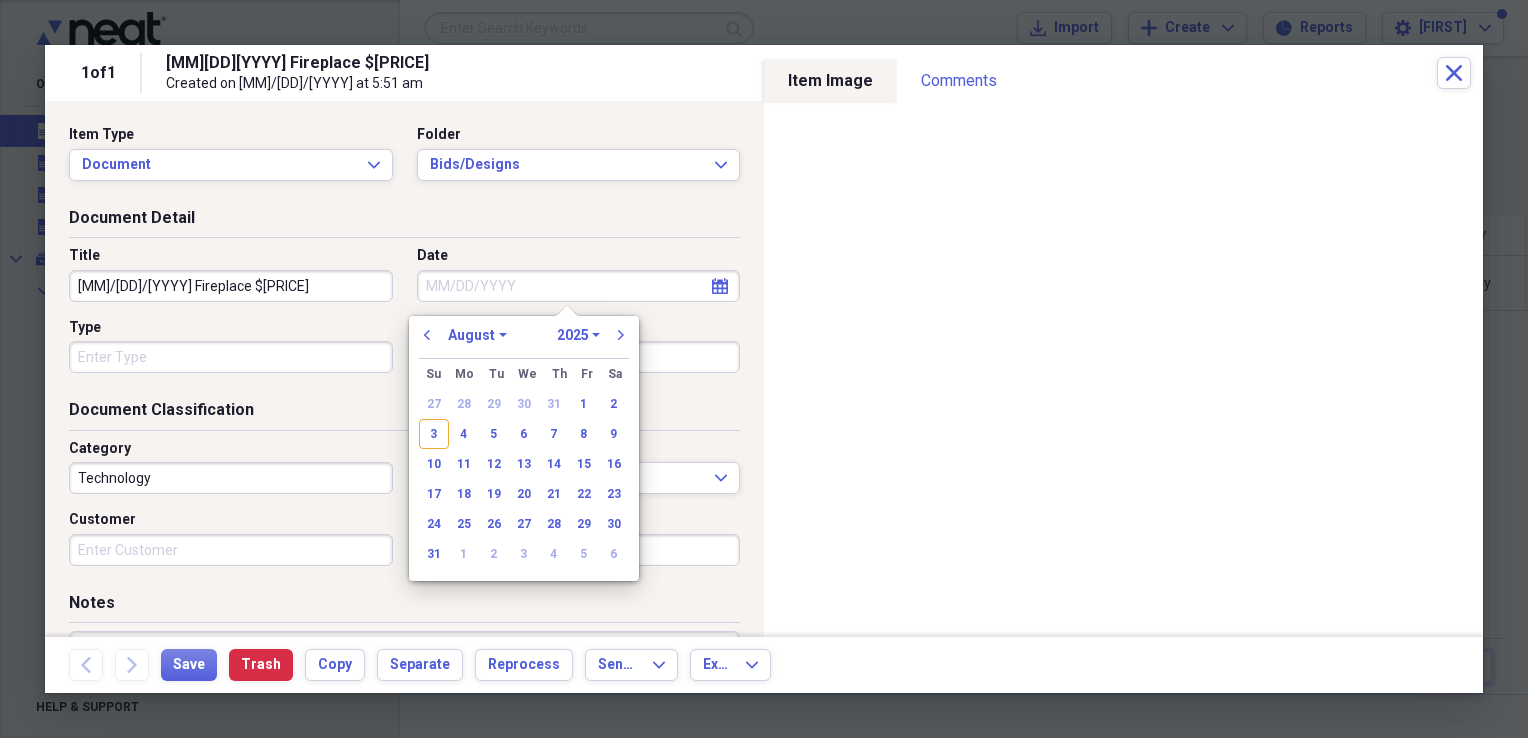 click on "Date" at bounding box center [579, 286] 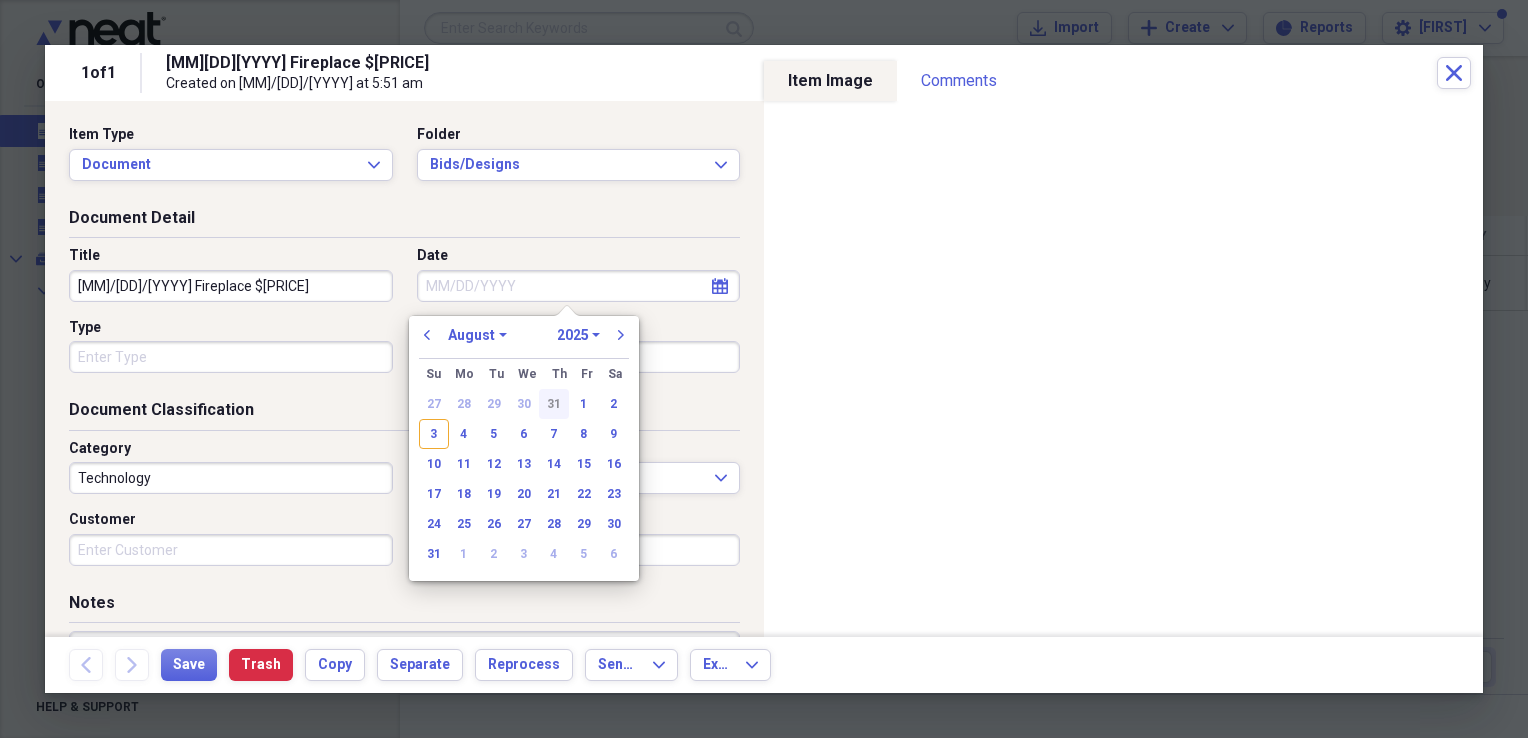 click on "31" at bounding box center (554, 404) 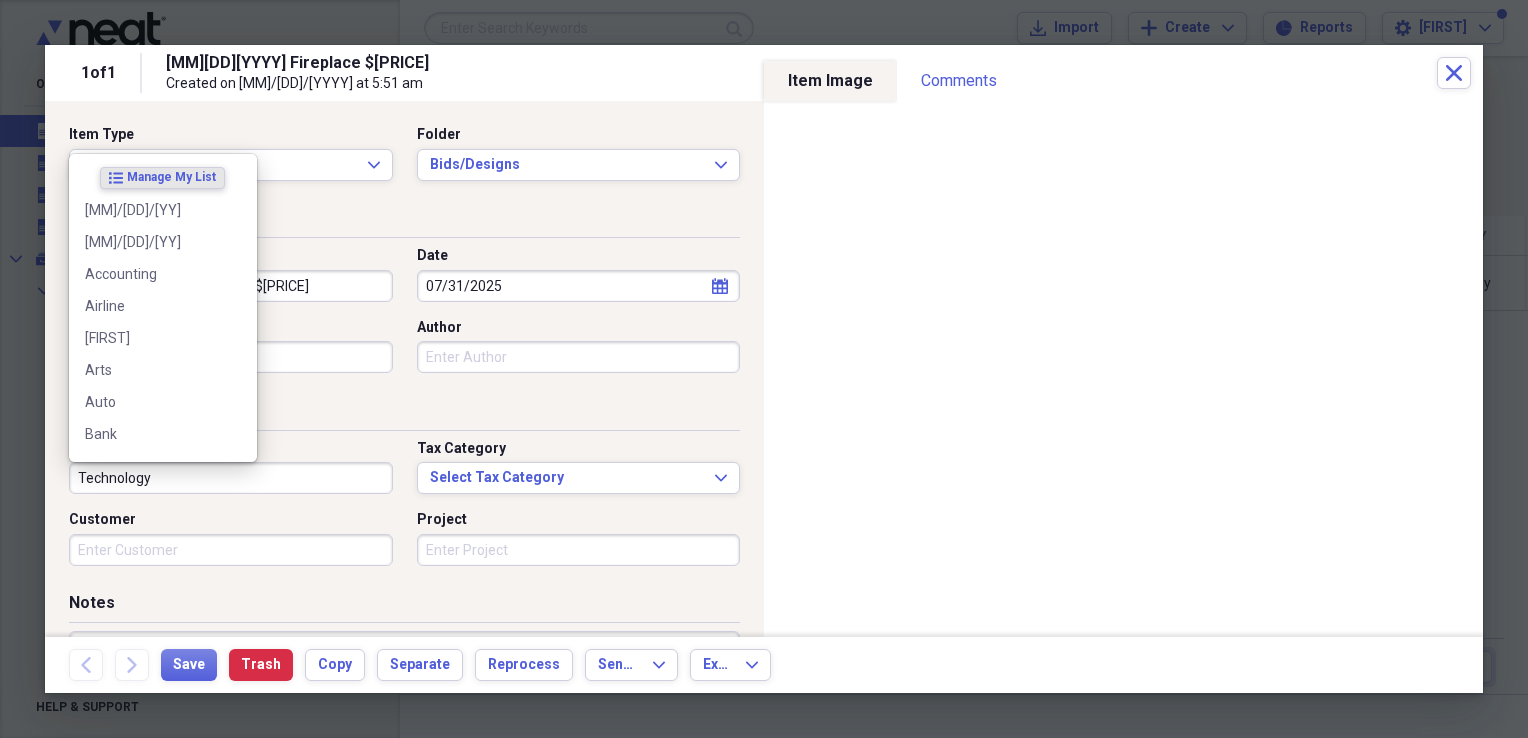 click on "Technology" at bounding box center (231, 478) 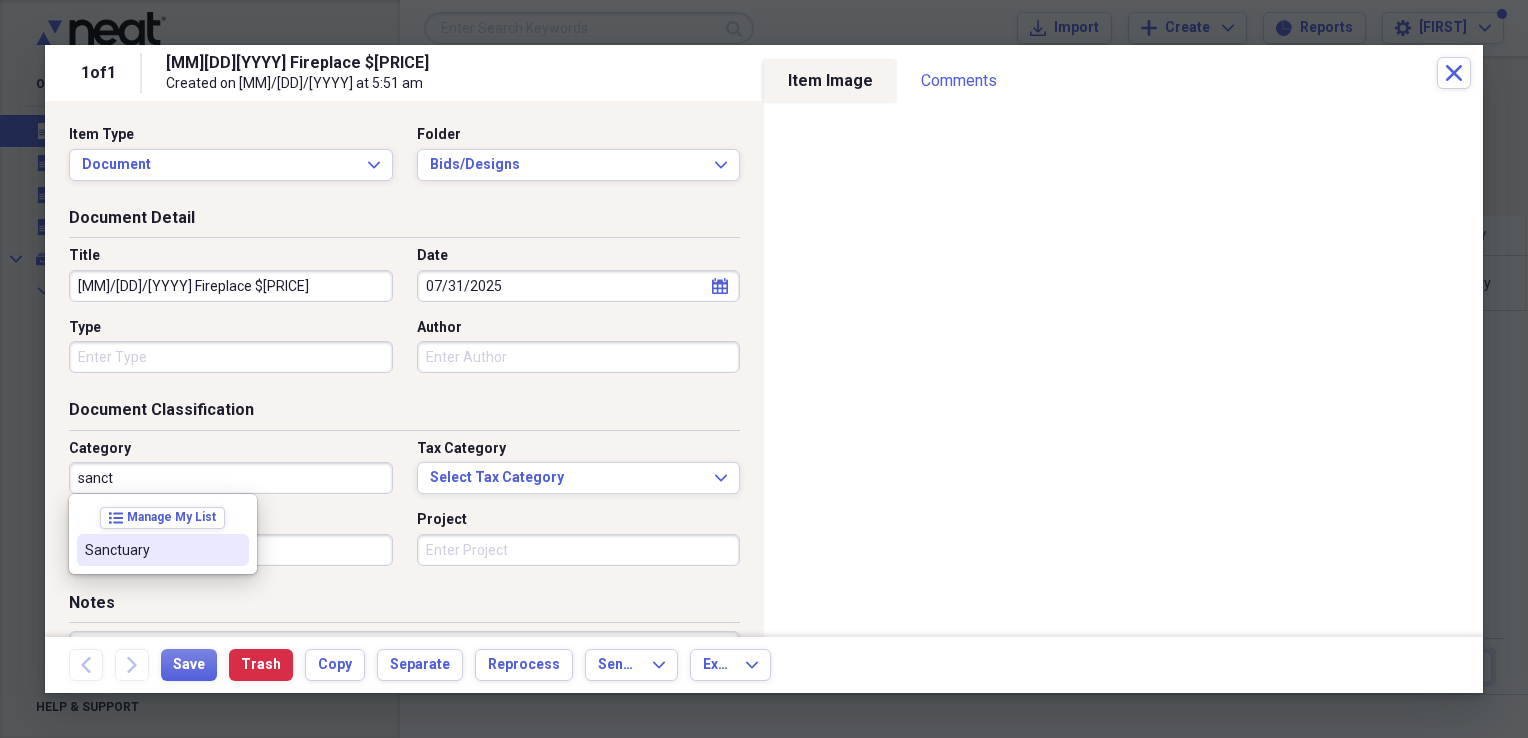 click on "Sanctuary" at bounding box center (151, 550) 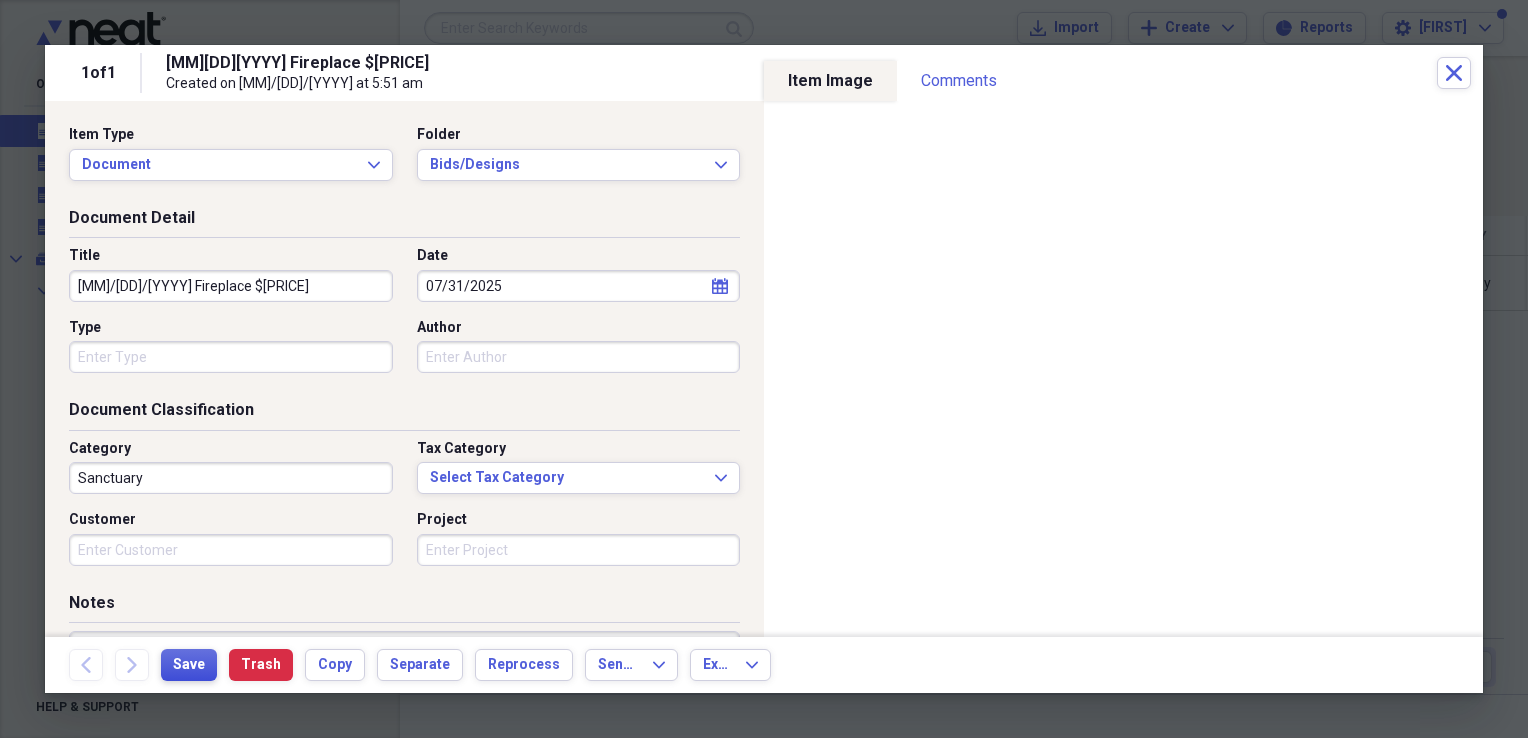 click on "Save" at bounding box center (189, 665) 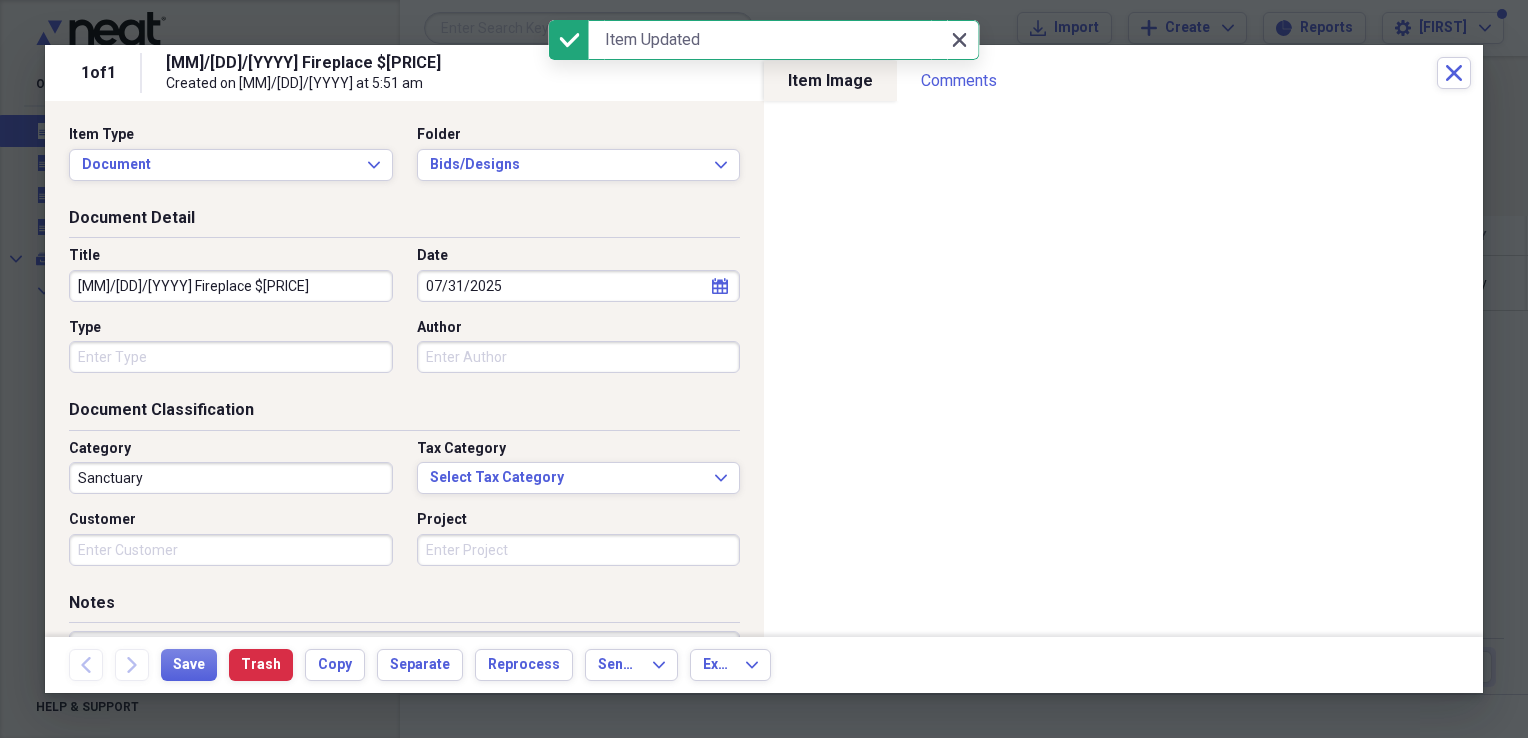 click 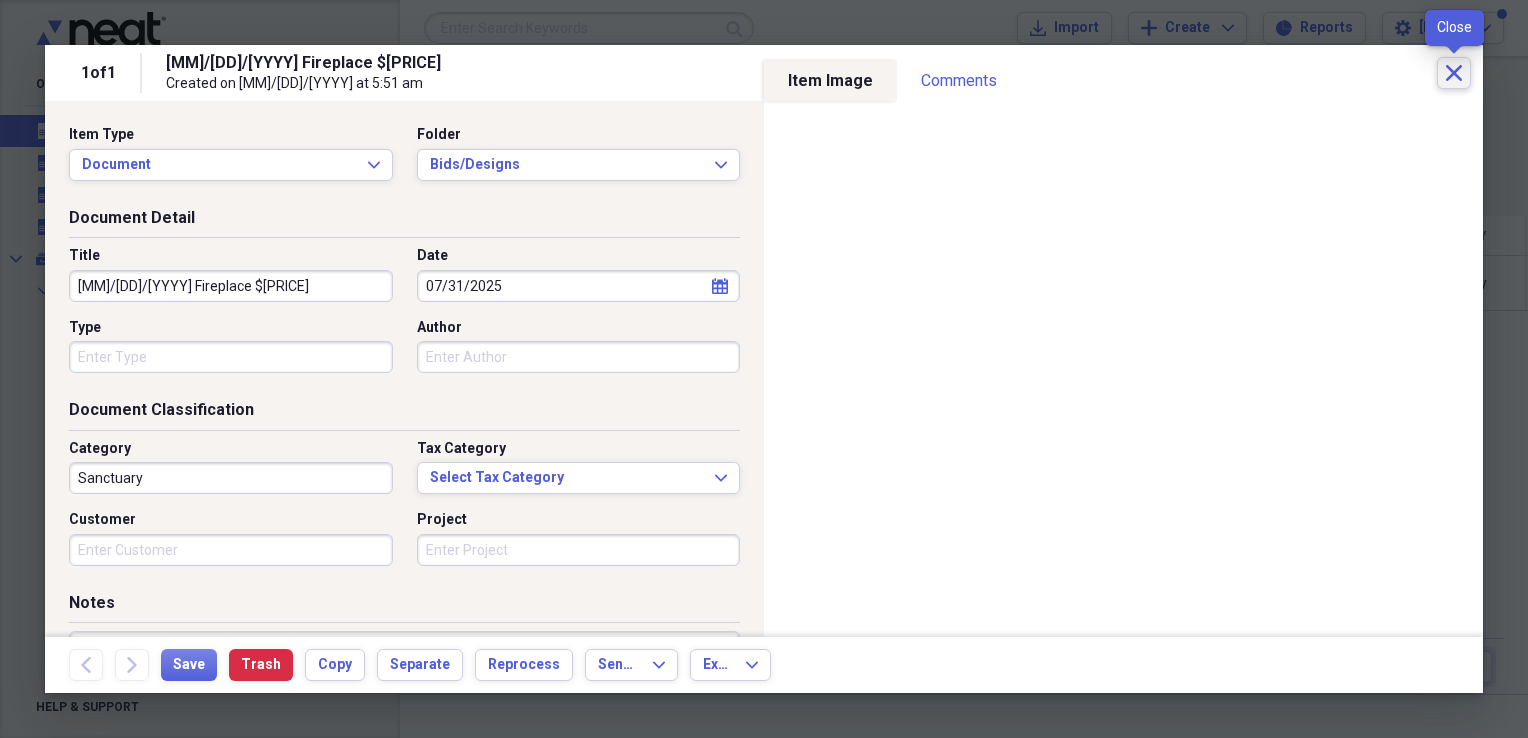 click on "Close" 